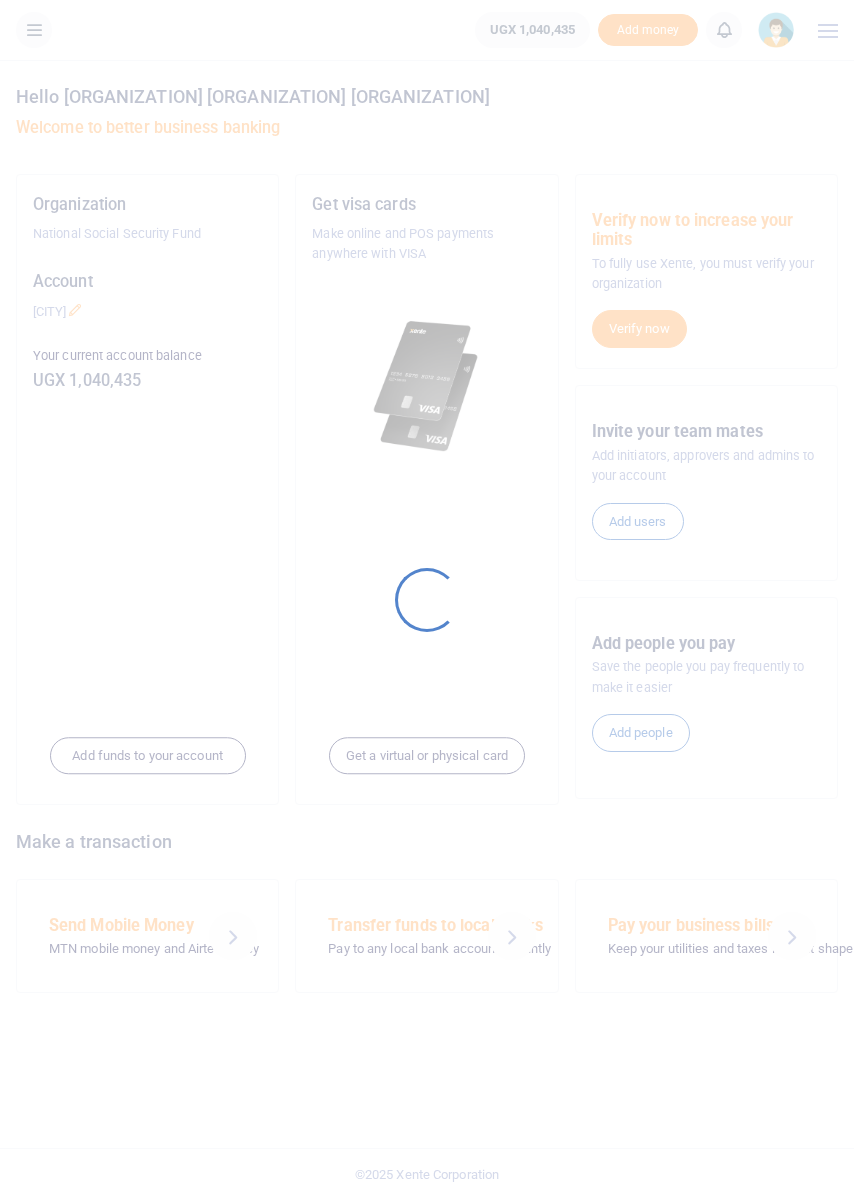 scroll, scrollTop: 0, scrollLeft: 0, axis: both 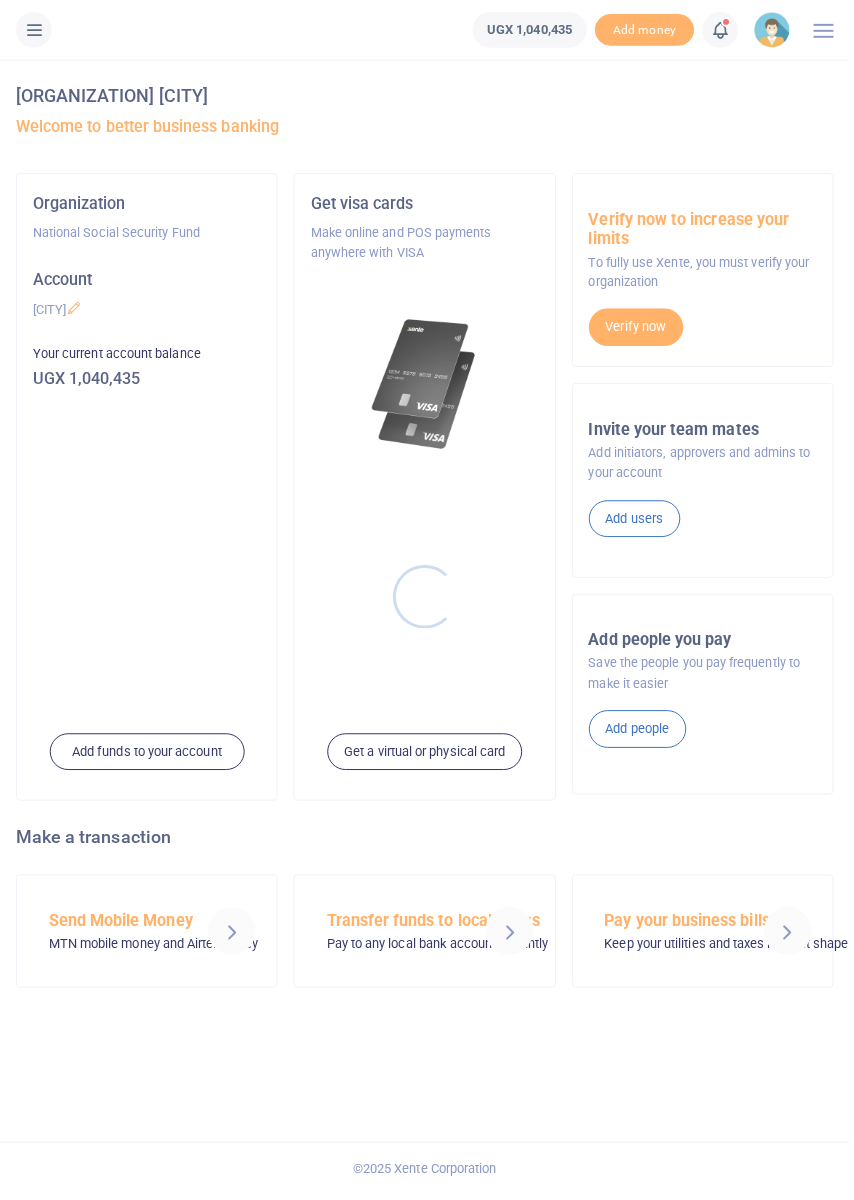 click at bounding box center [427, 600] 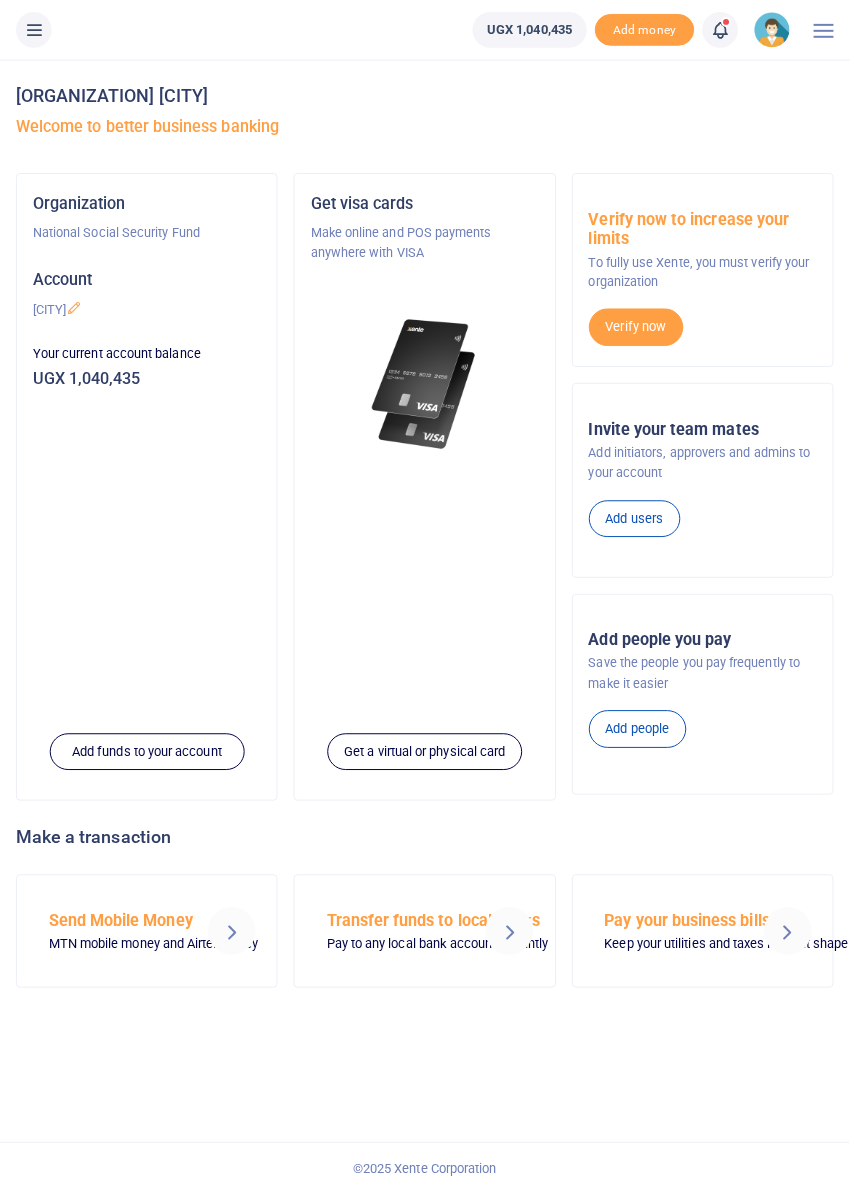 click at bounding box center (724, 30) 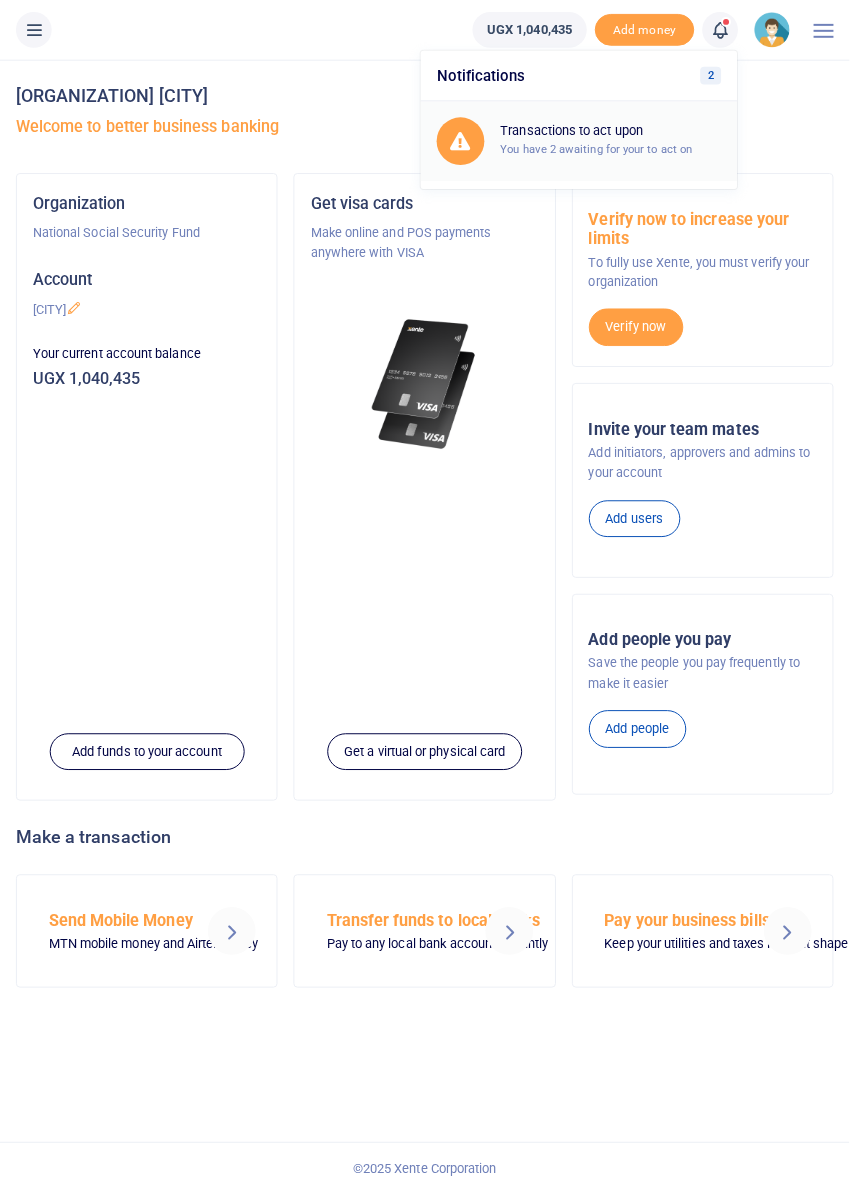 click on "Transactions to act upon" at bounding box center (614, 132) 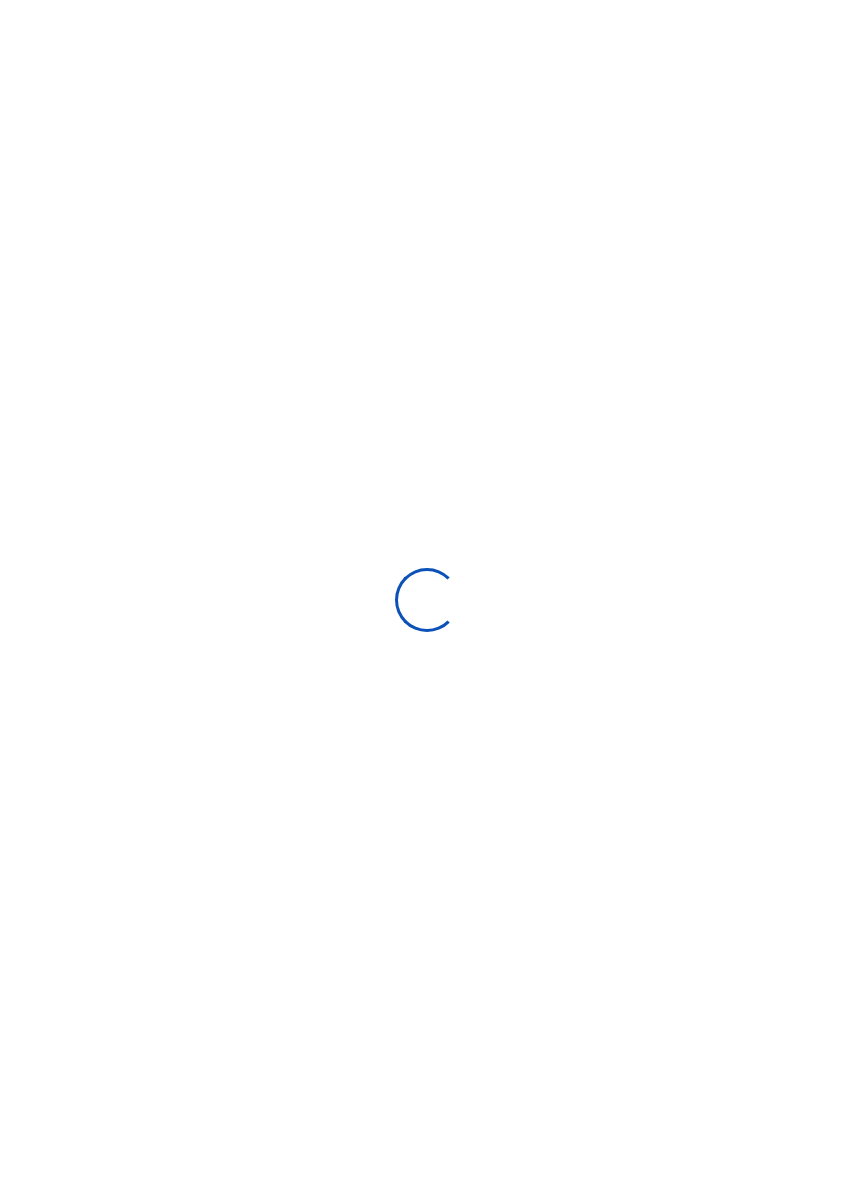 scroll, scrollTop: 0, scrollLeft: 0, axis: both 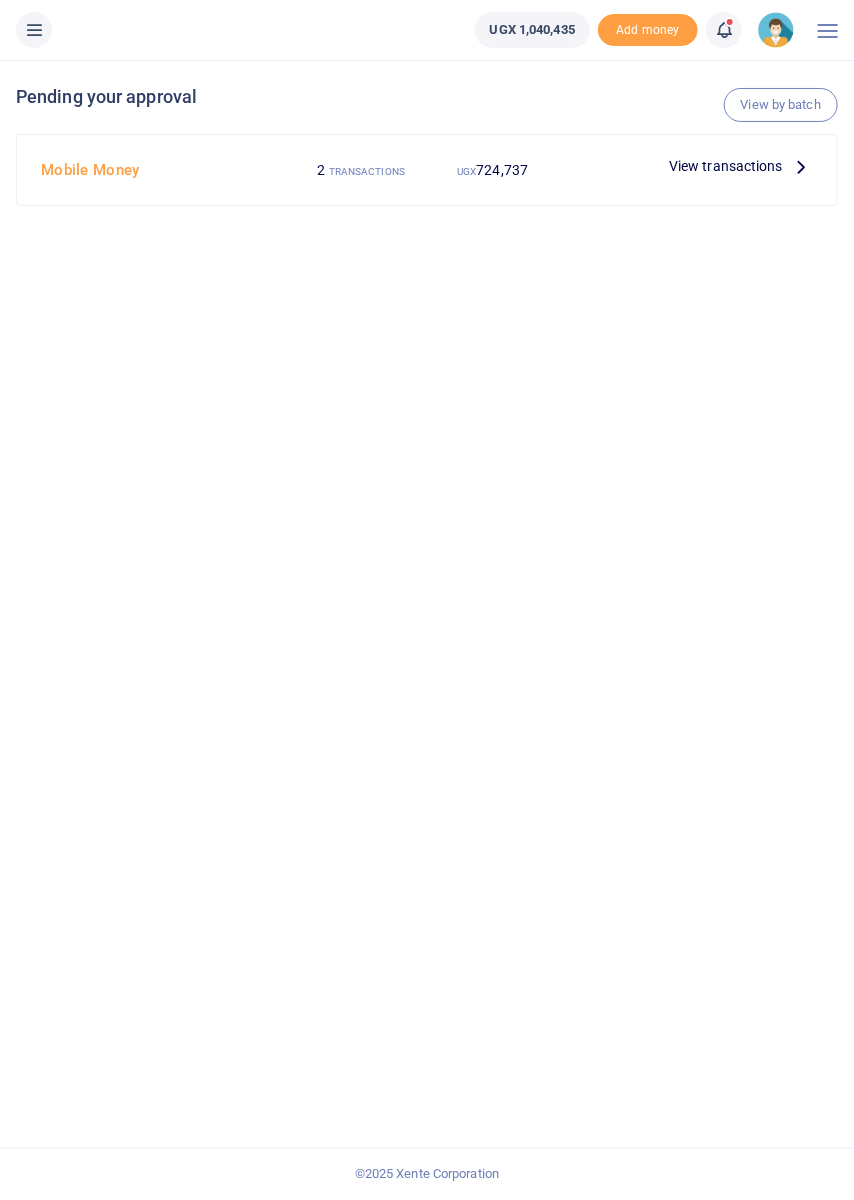click on "View transactions" at bounding box center [689, 170] 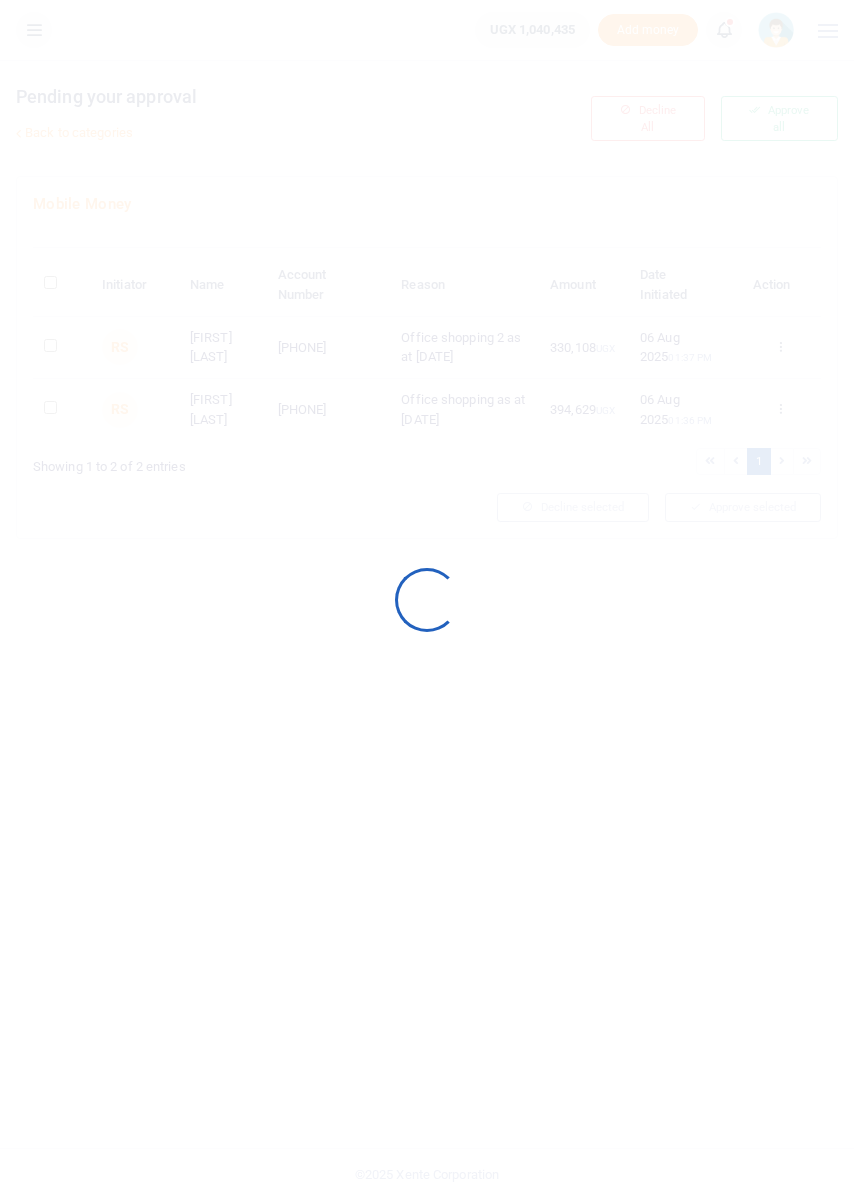 scroll, scrollTop: 0, scrollLeft: 0, axis: both 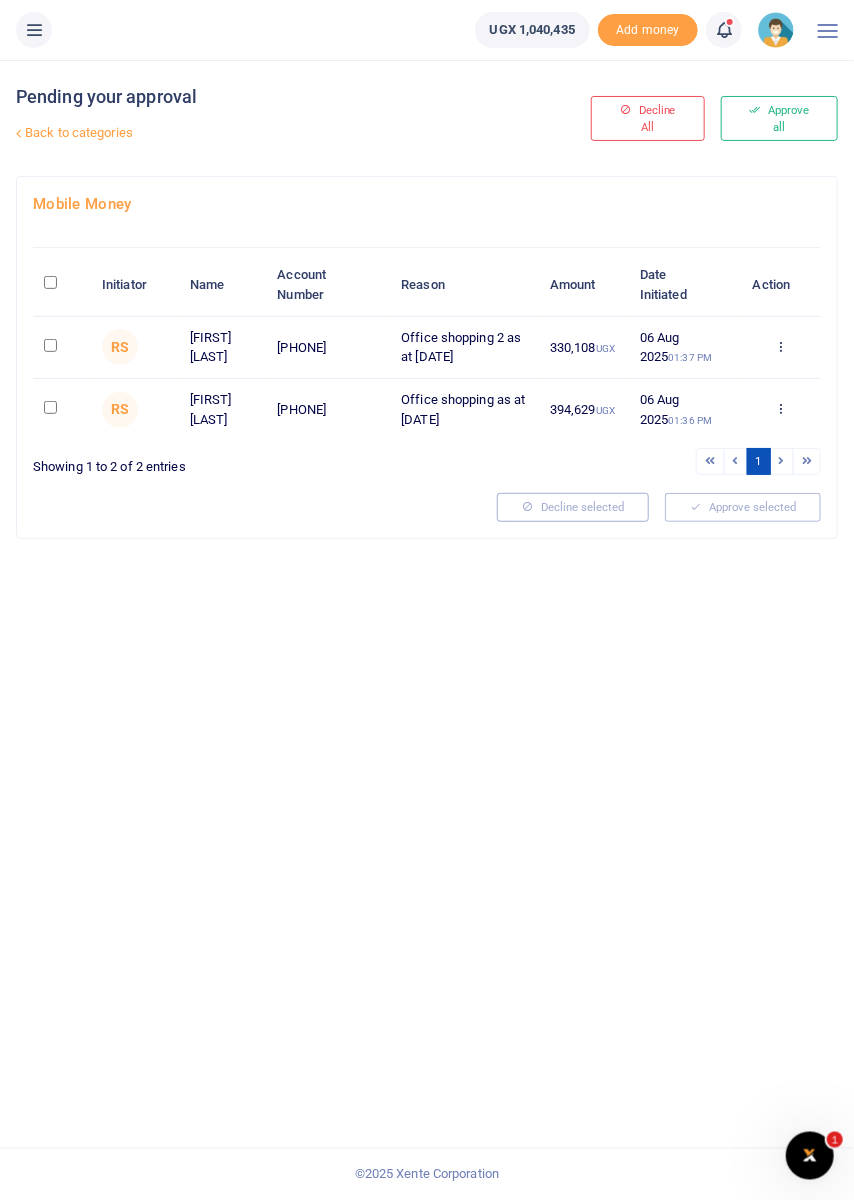 click at bounding box center [780, 346] 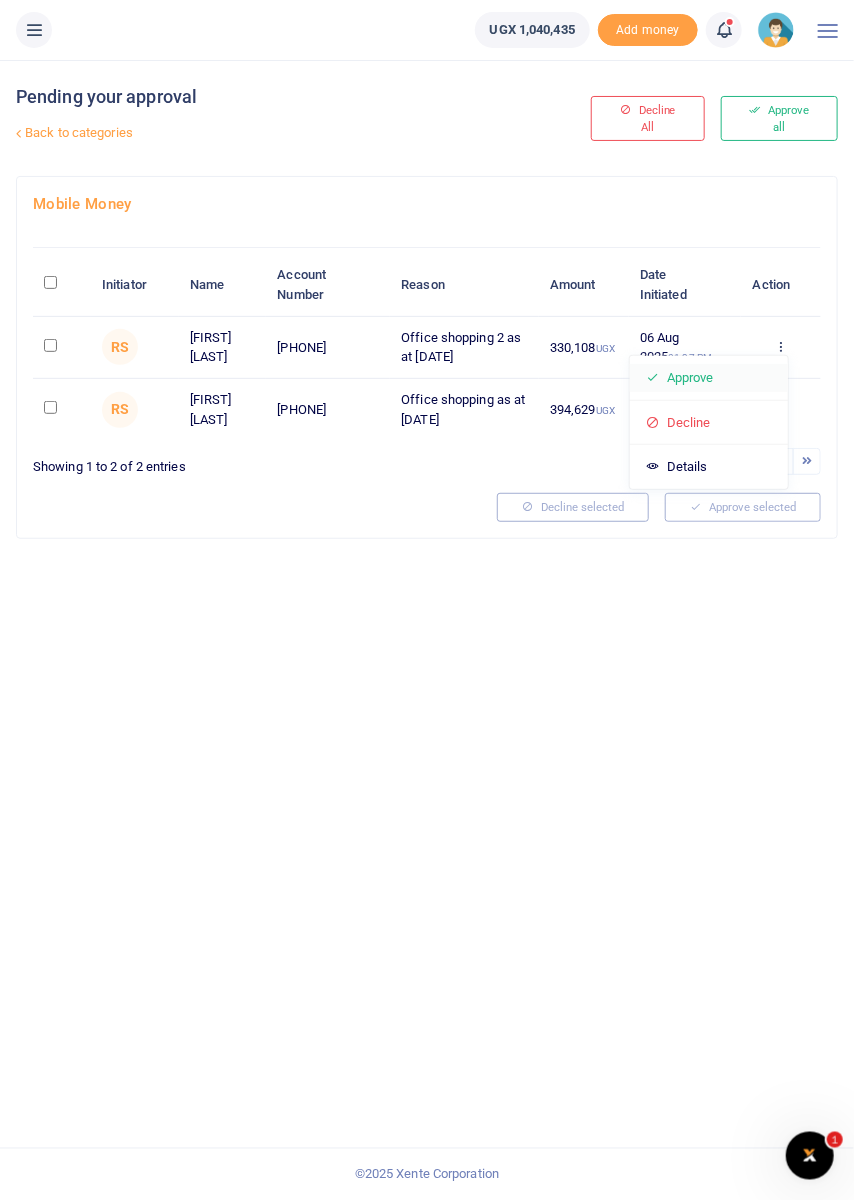 click on "Approve" at bounding box center (709, 378) 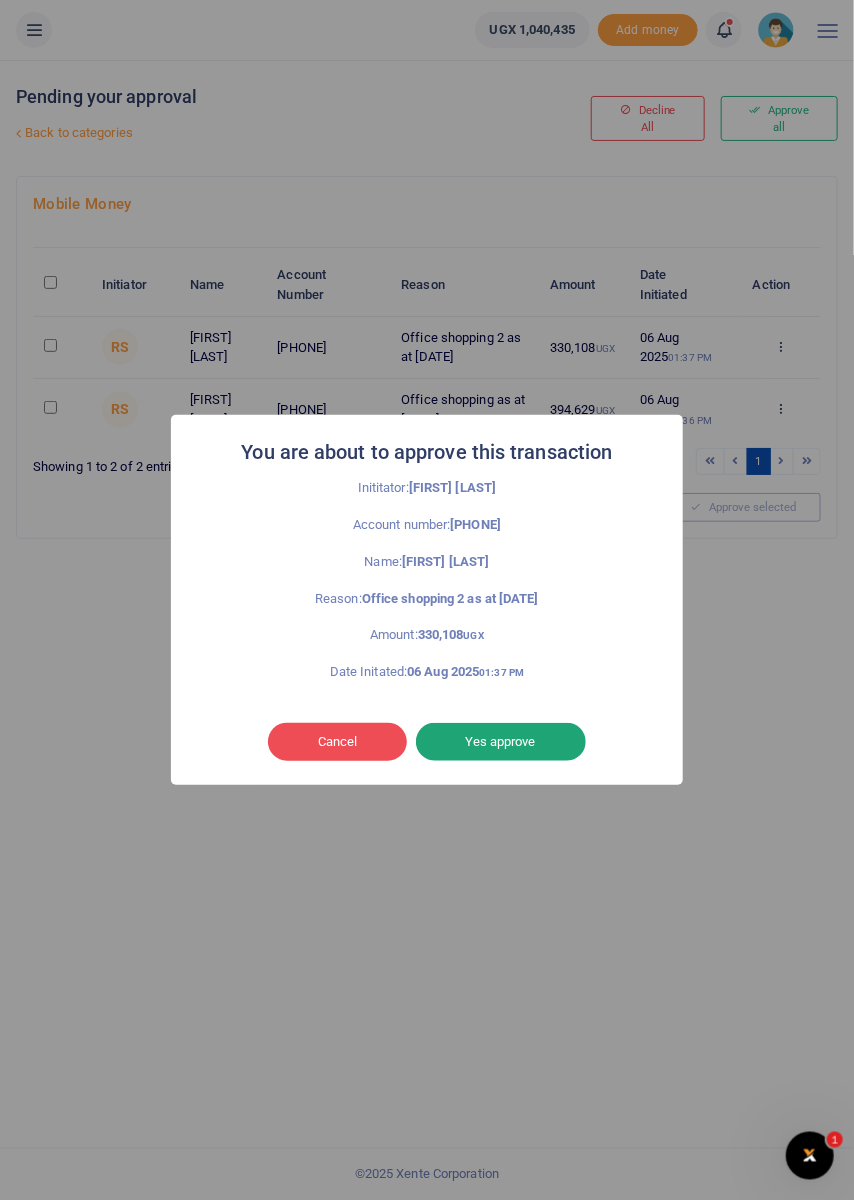 click on "Yes approve" at bounding box center (501, 742) 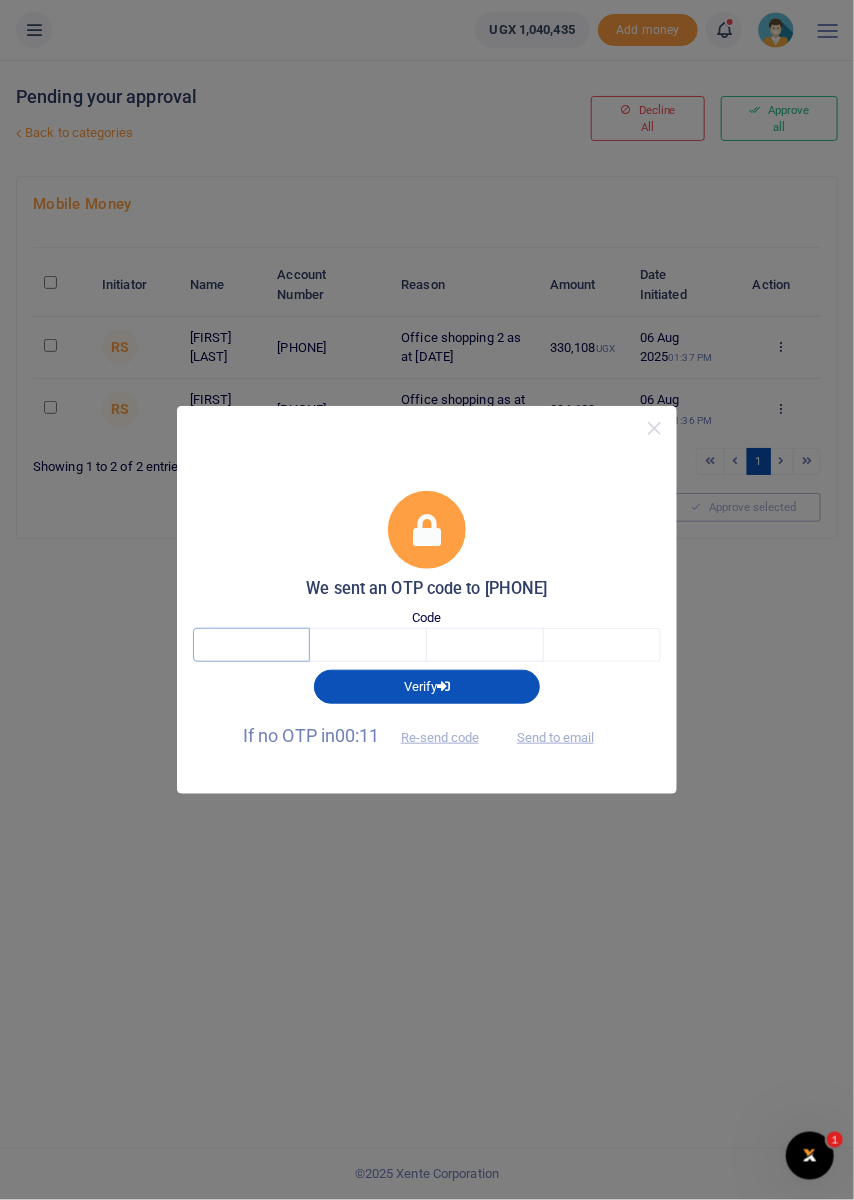 click at bounding box center [251, 645] 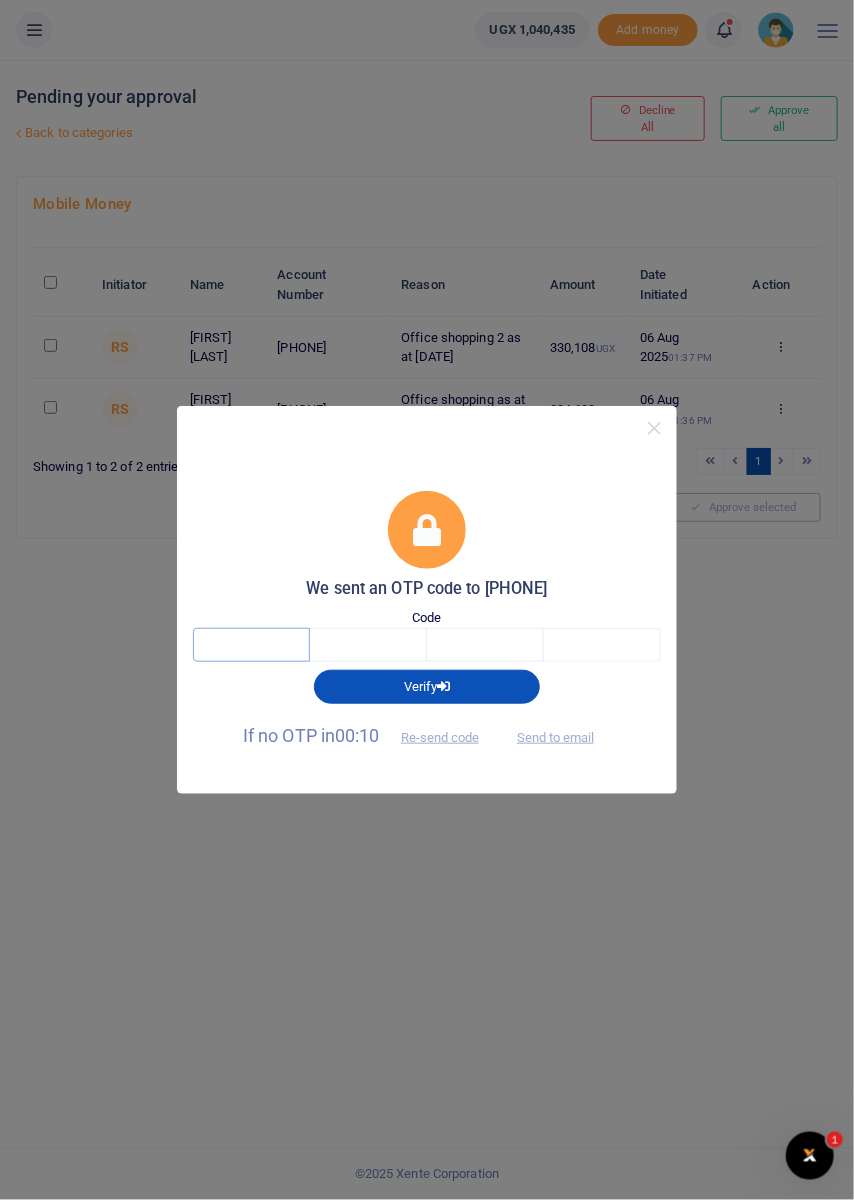 type on "3" 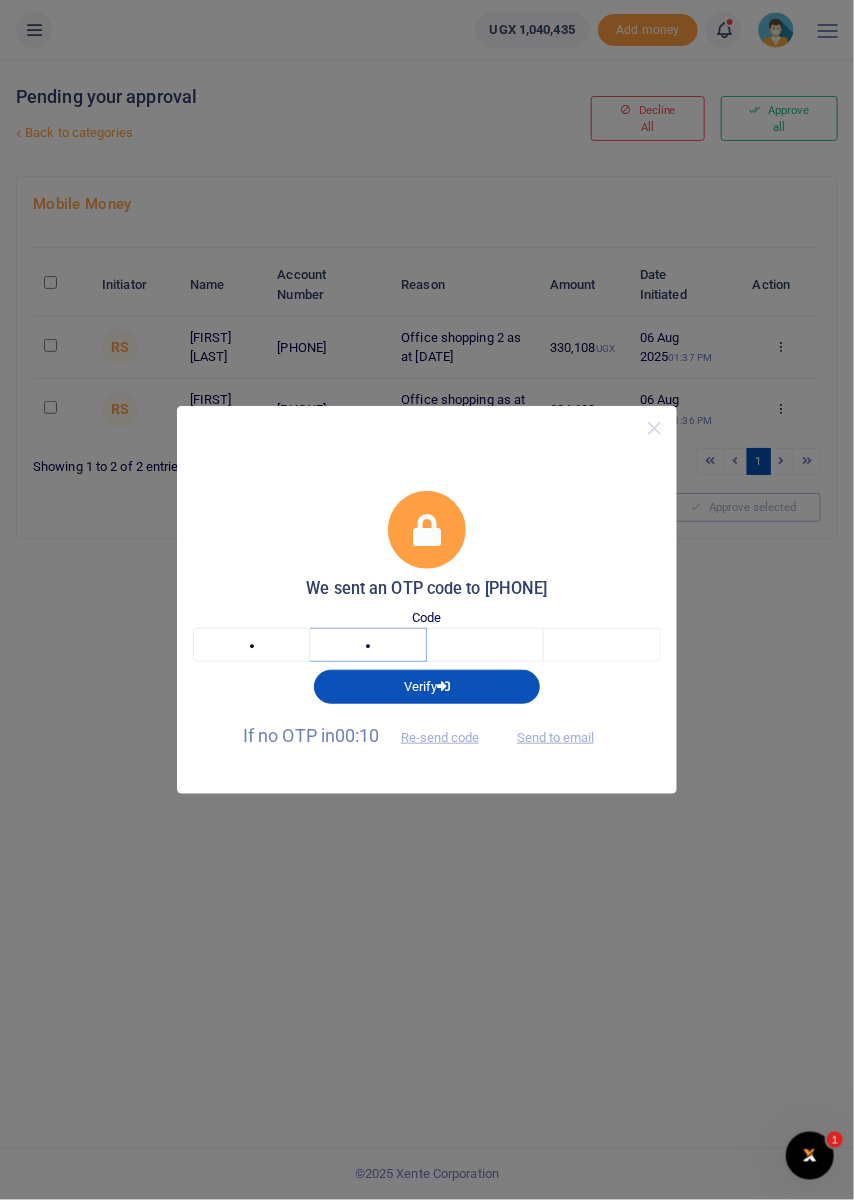 type on "3" 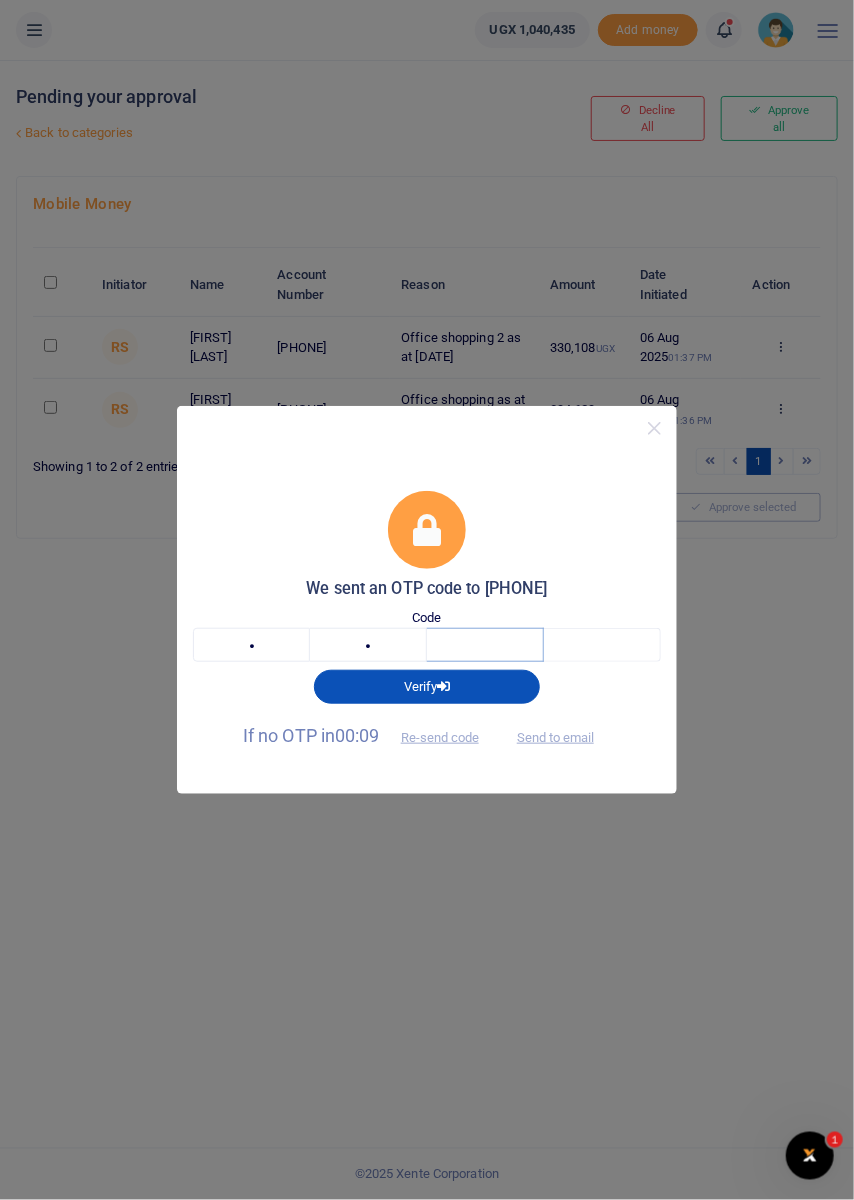 type on "4" 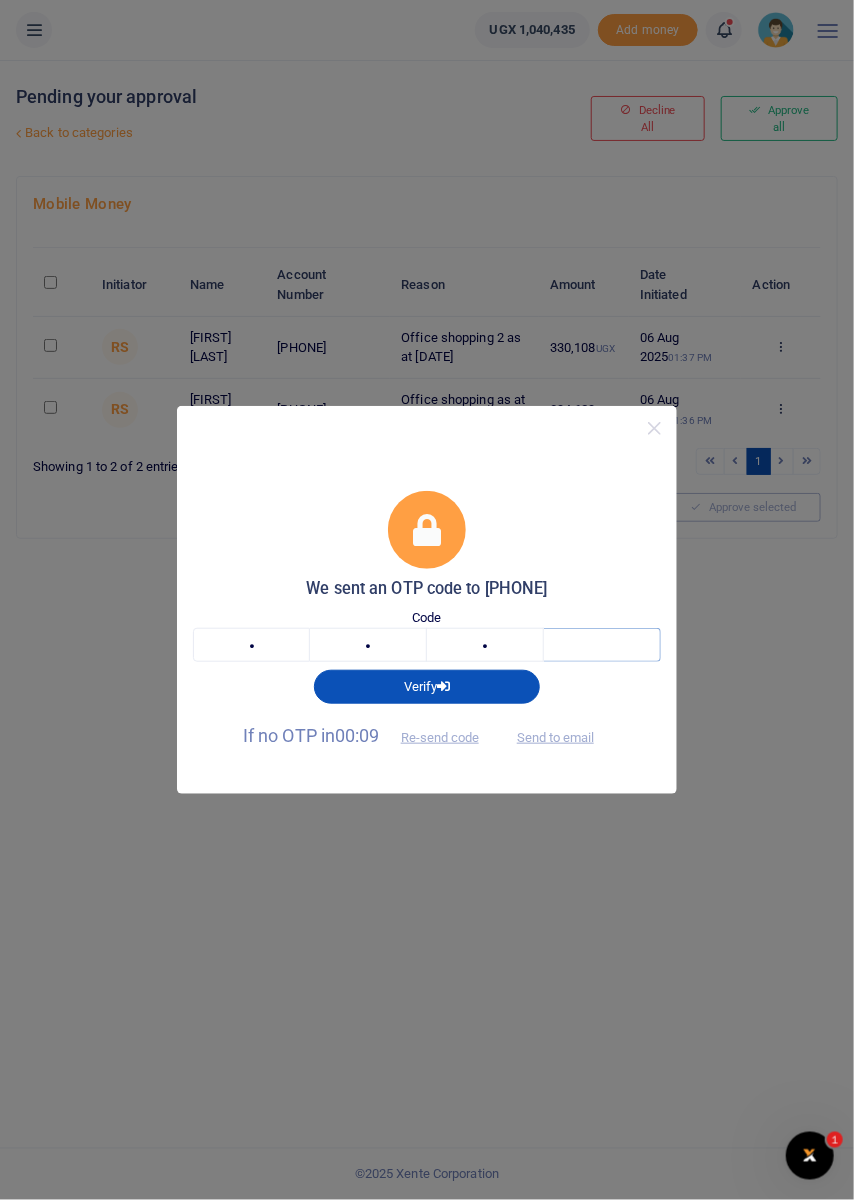 type on "1" 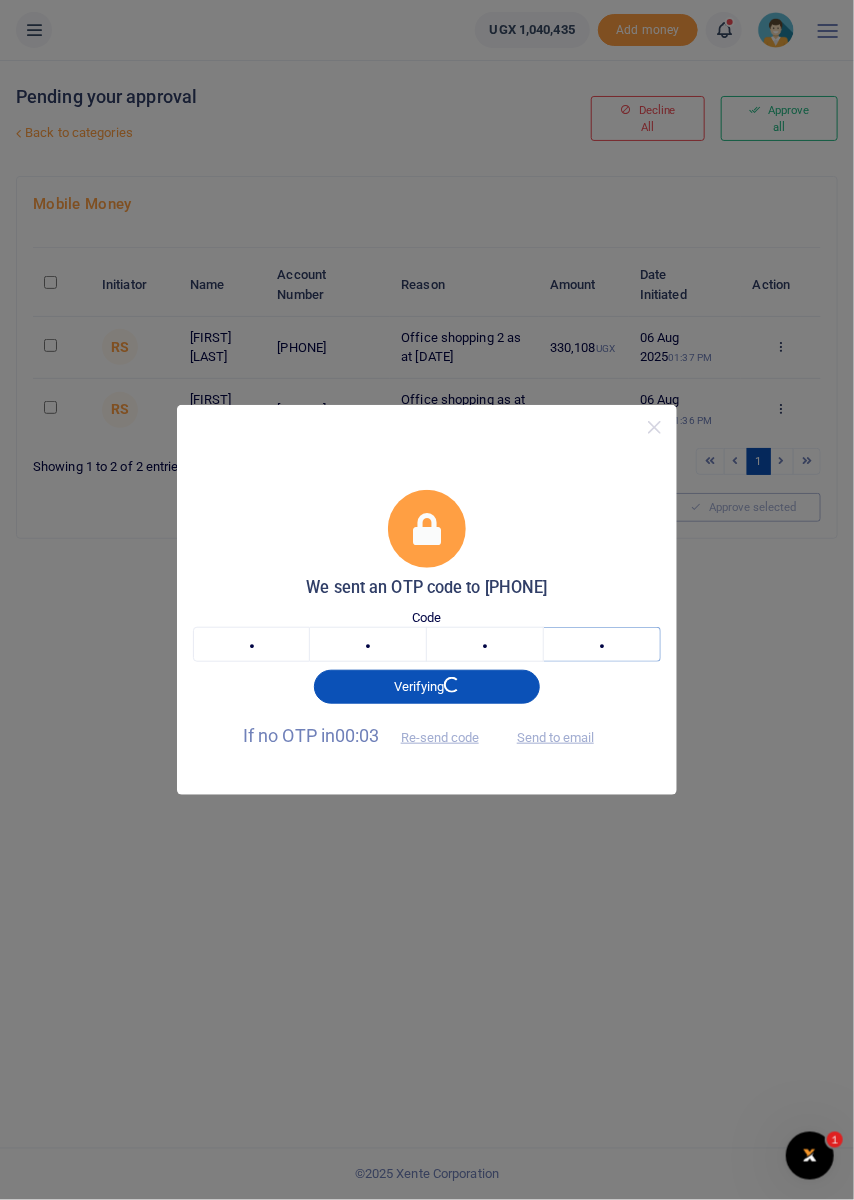 type 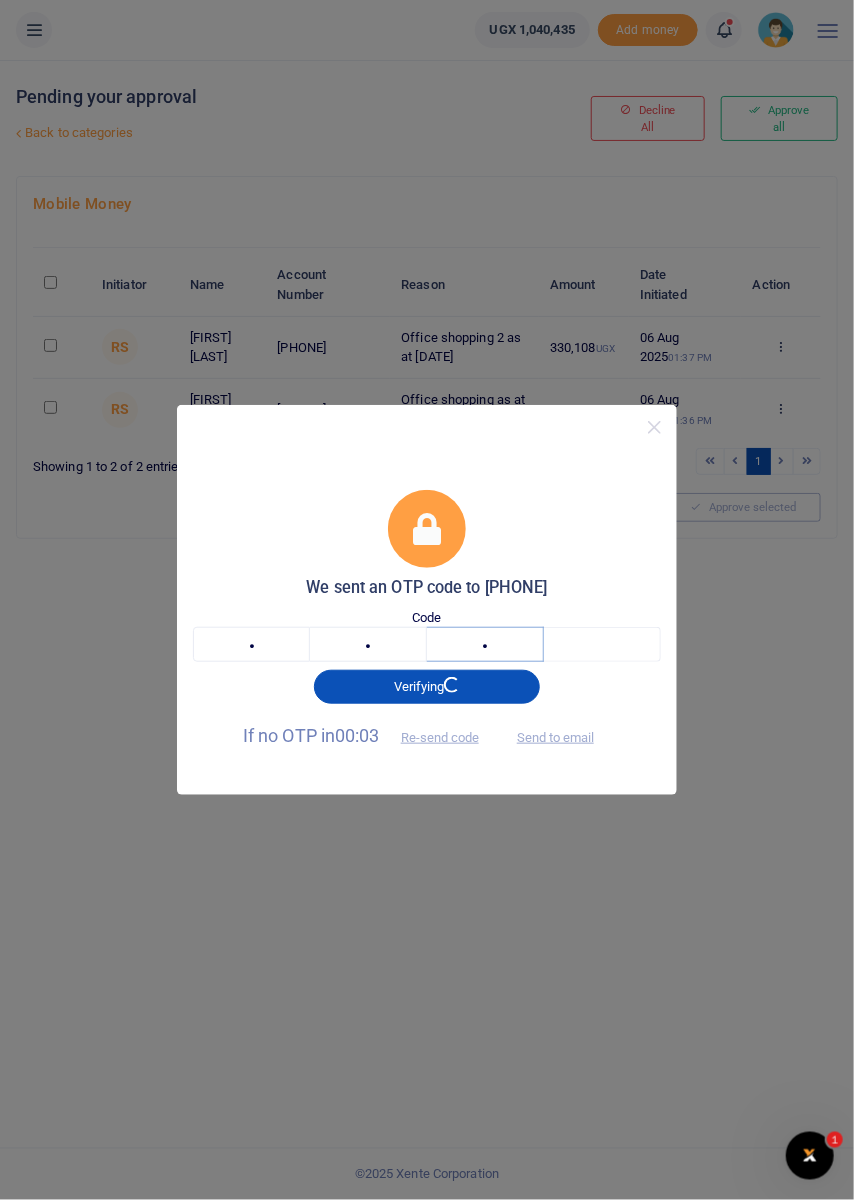 type 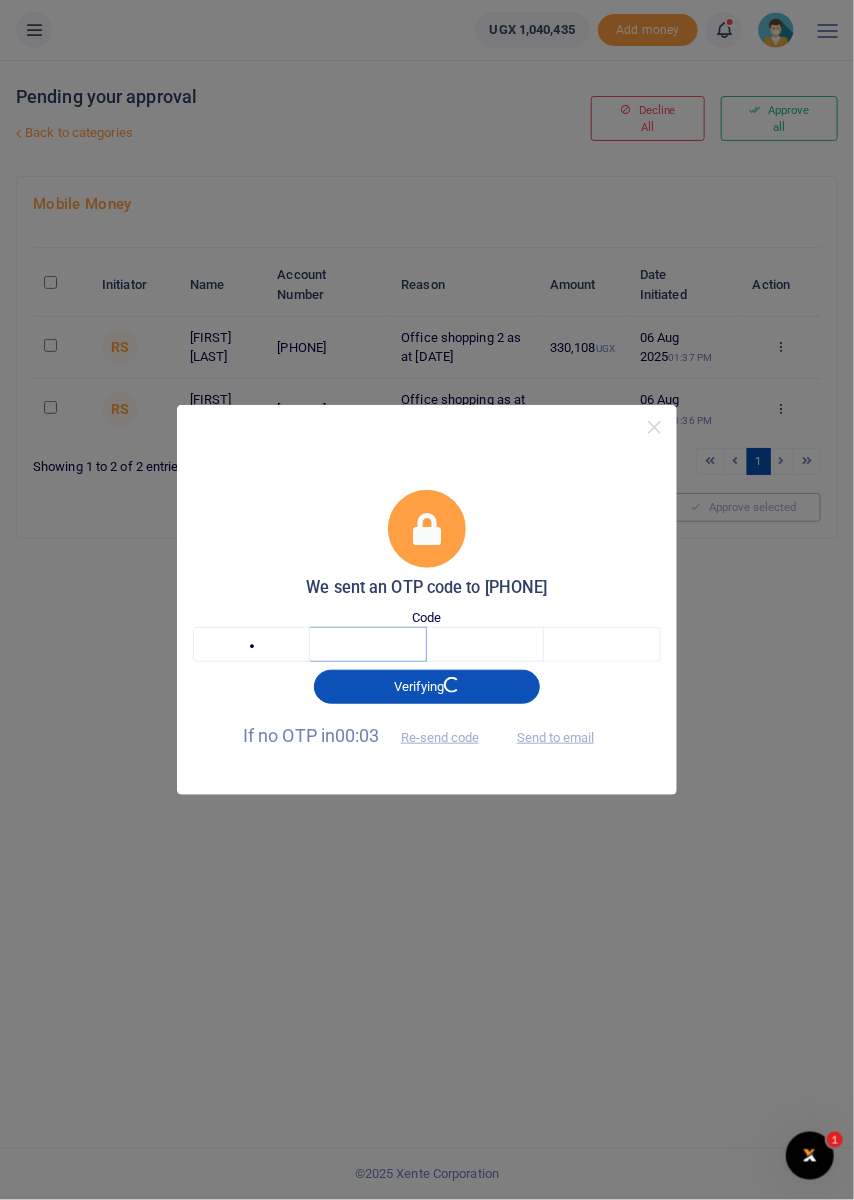 type 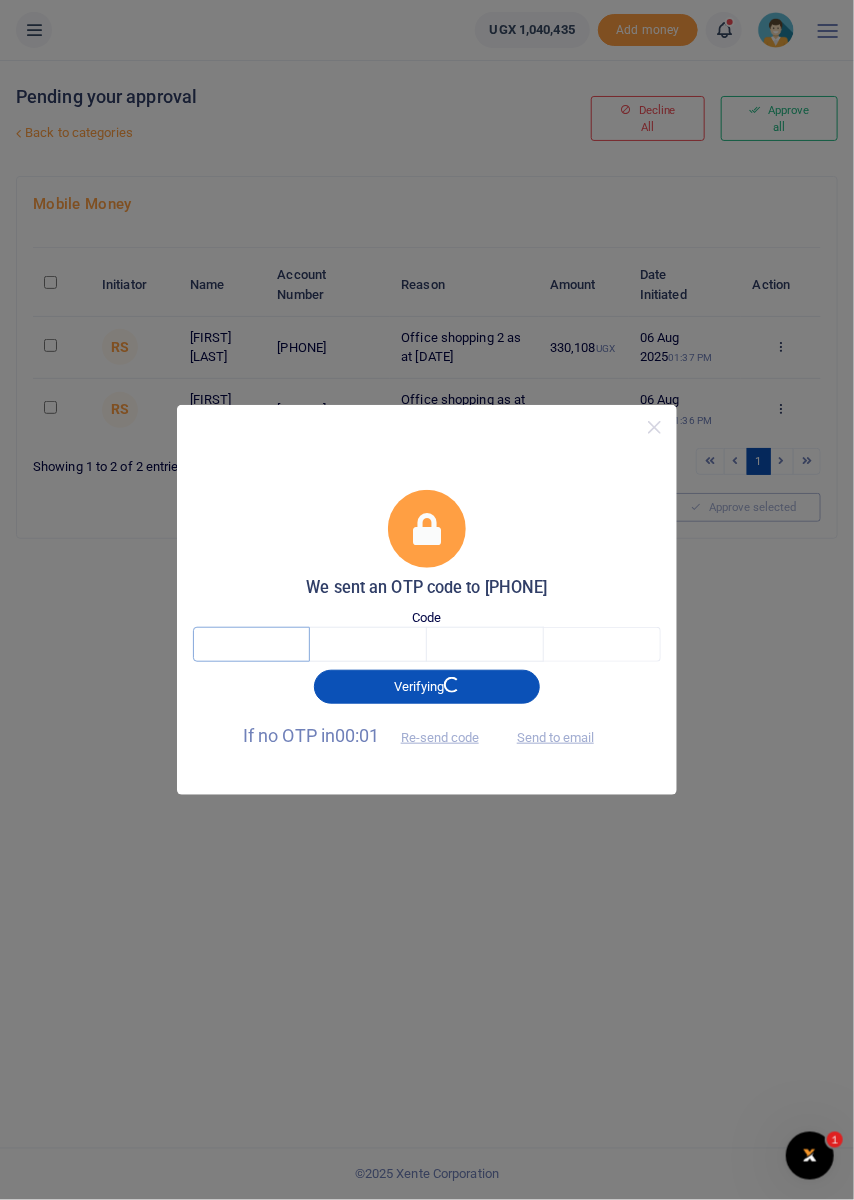 type on "3" 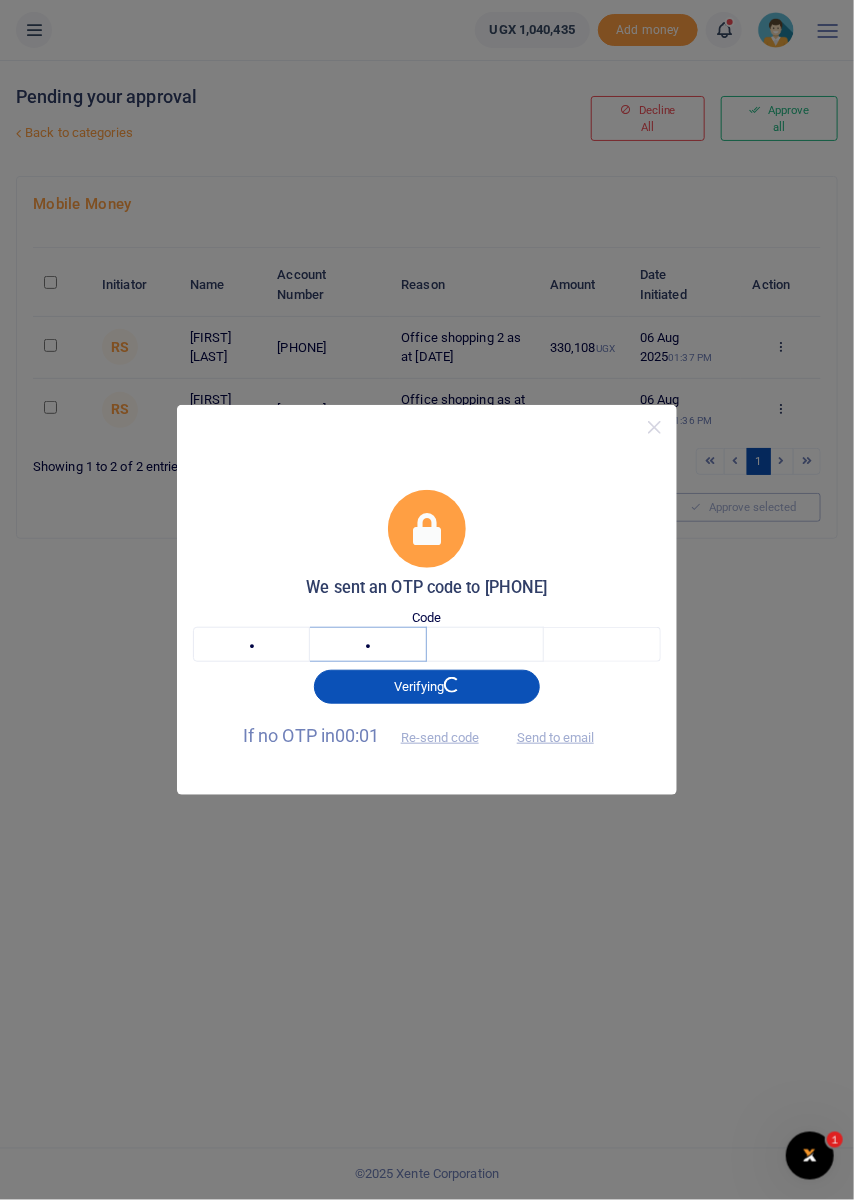 type on "3" 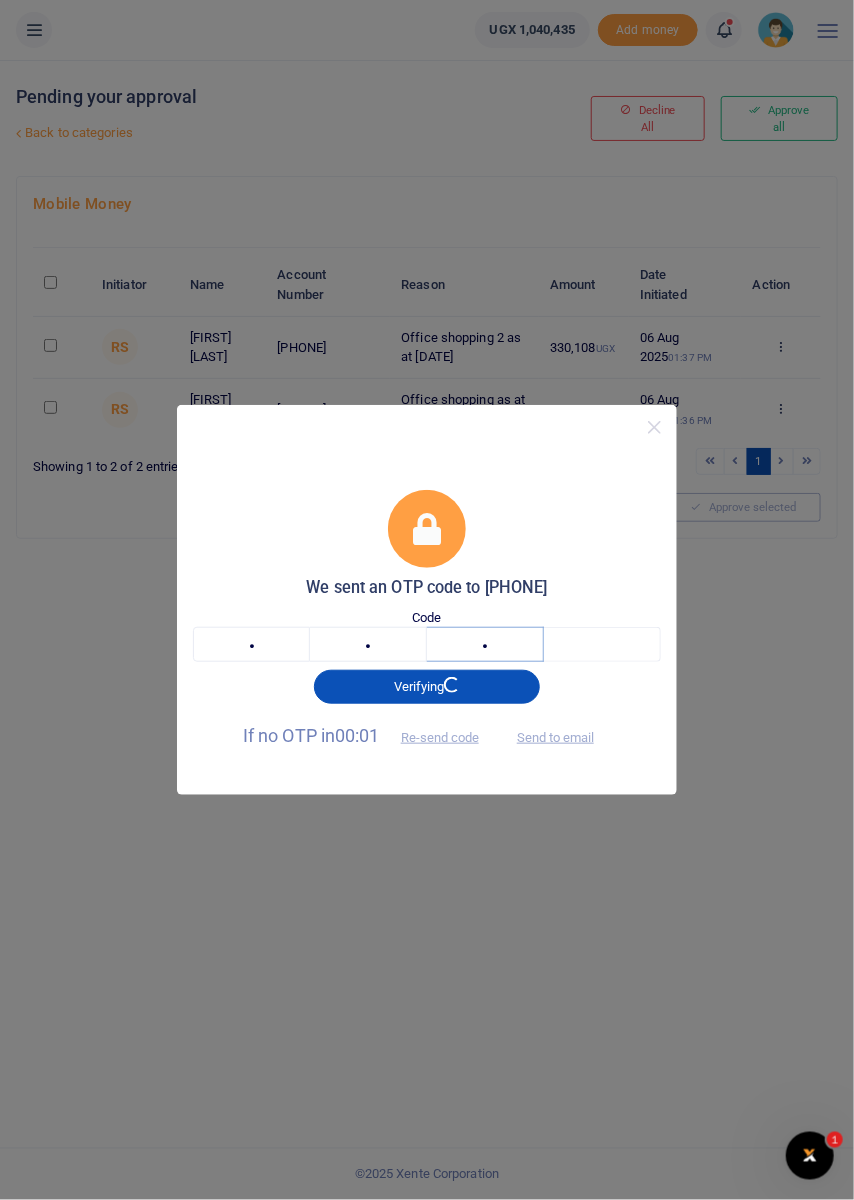 type on "4" 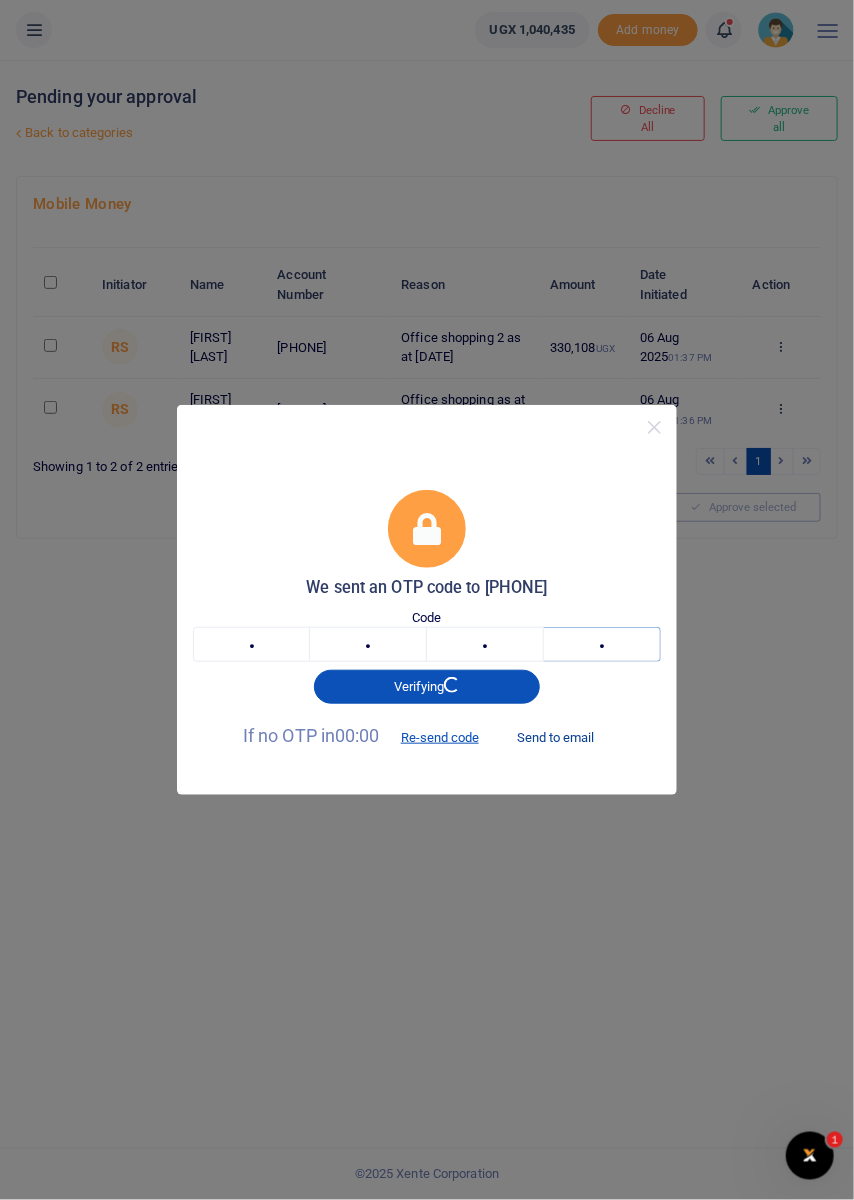 type on "1" 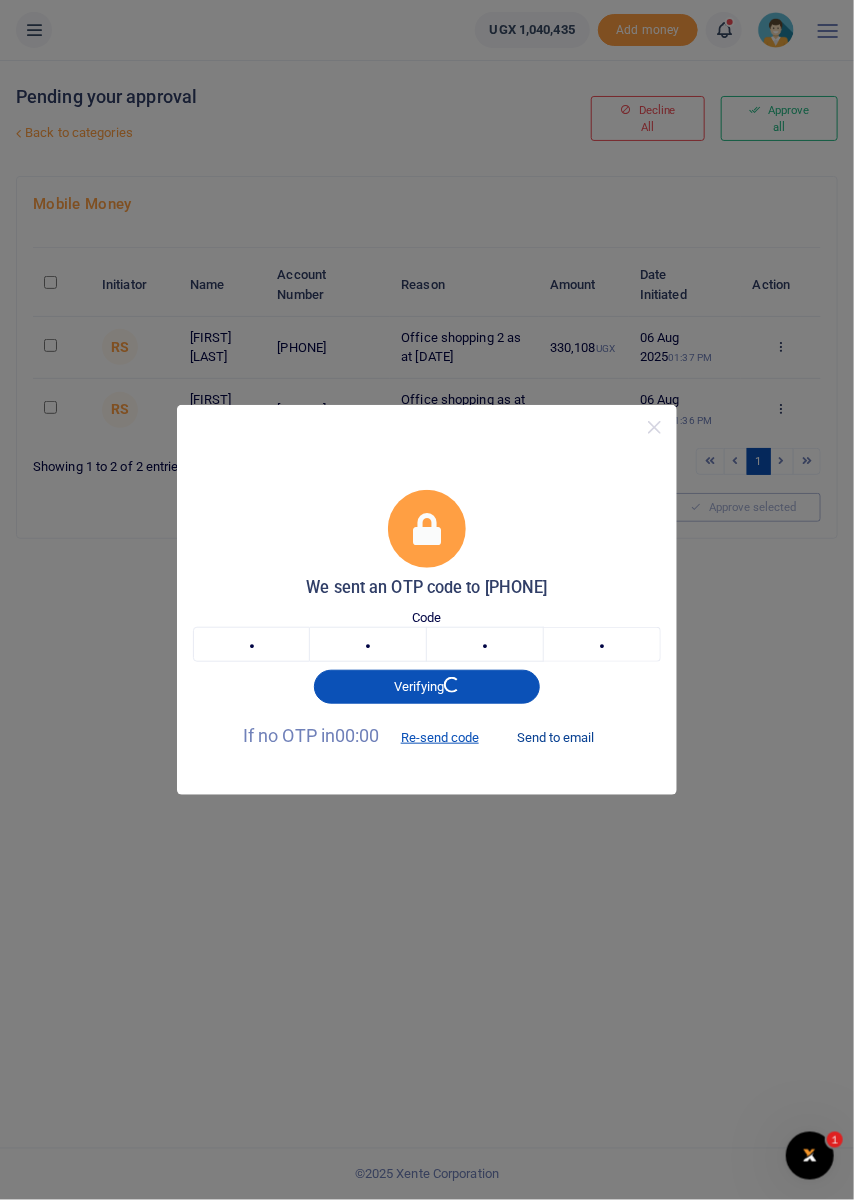 click on "Send to email" at bounding box center (555, 737) 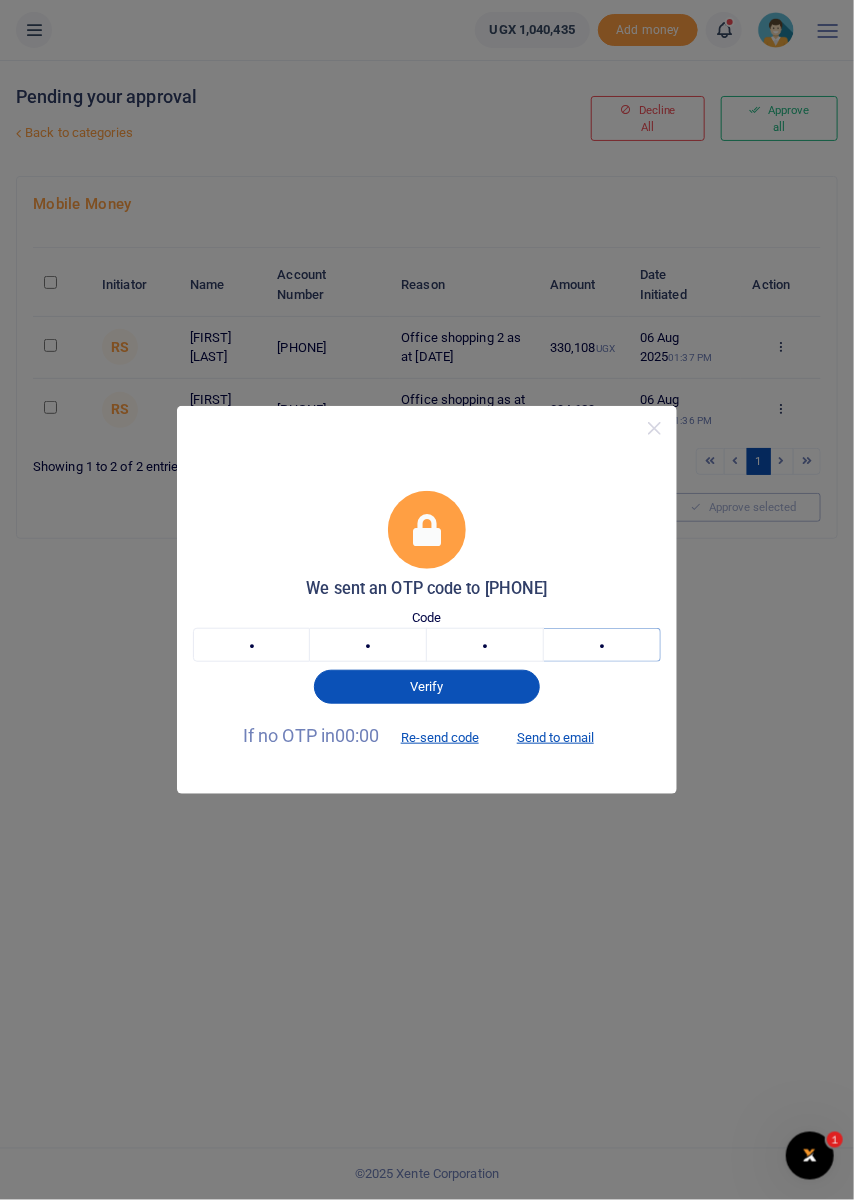 click on "1" at bounding box center (602, 645) 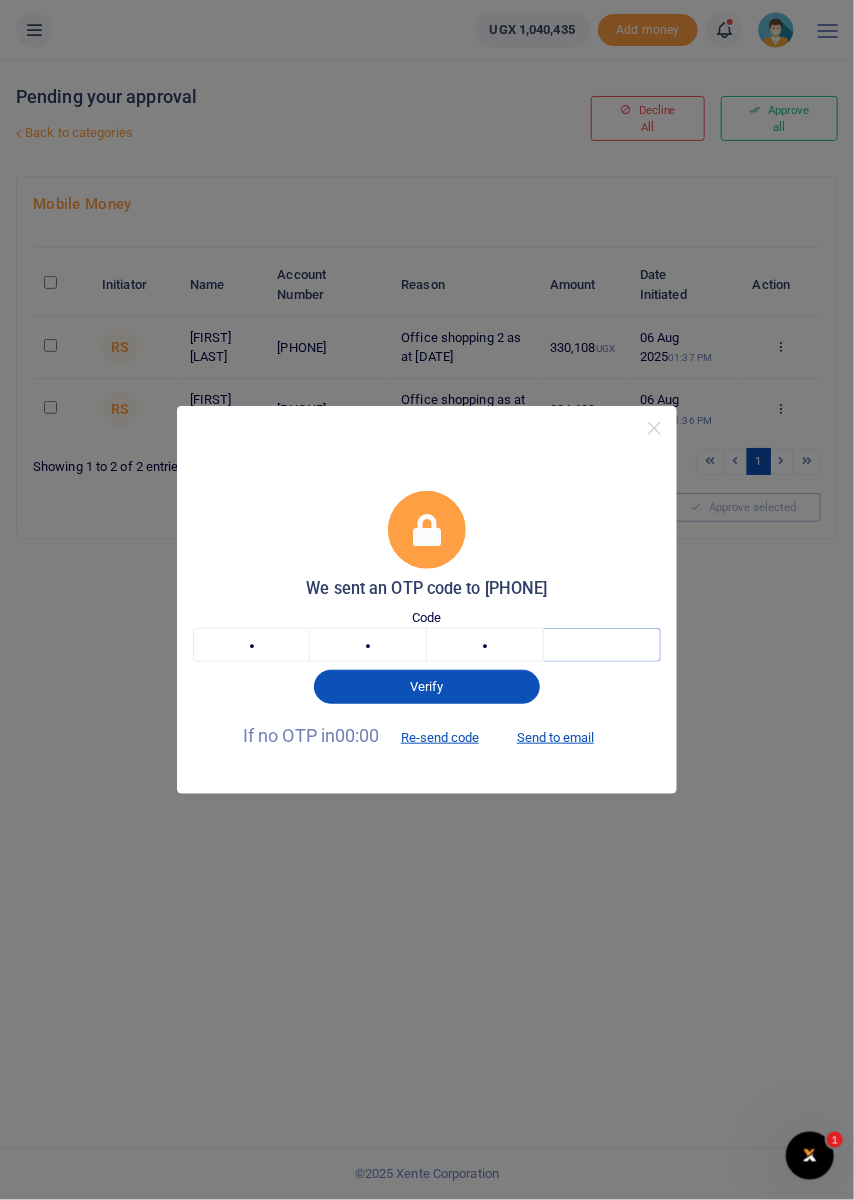 type 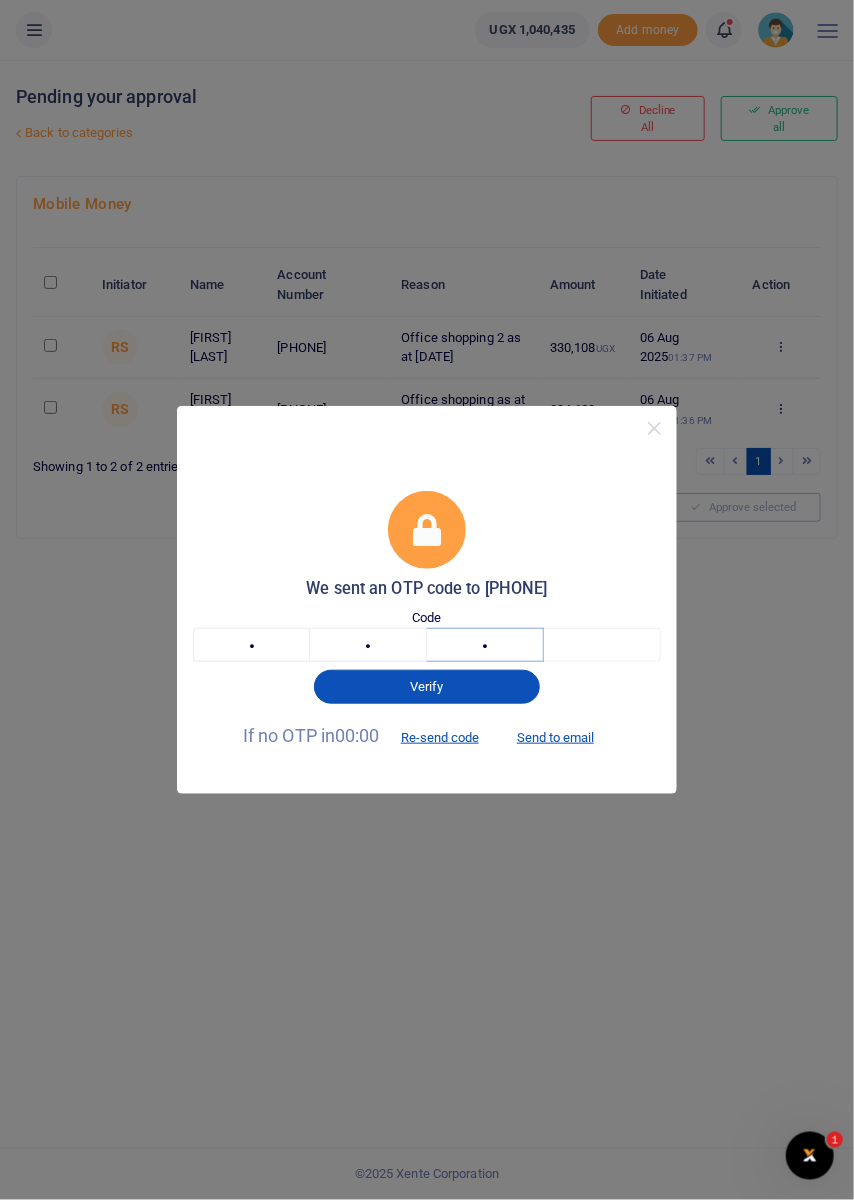 type 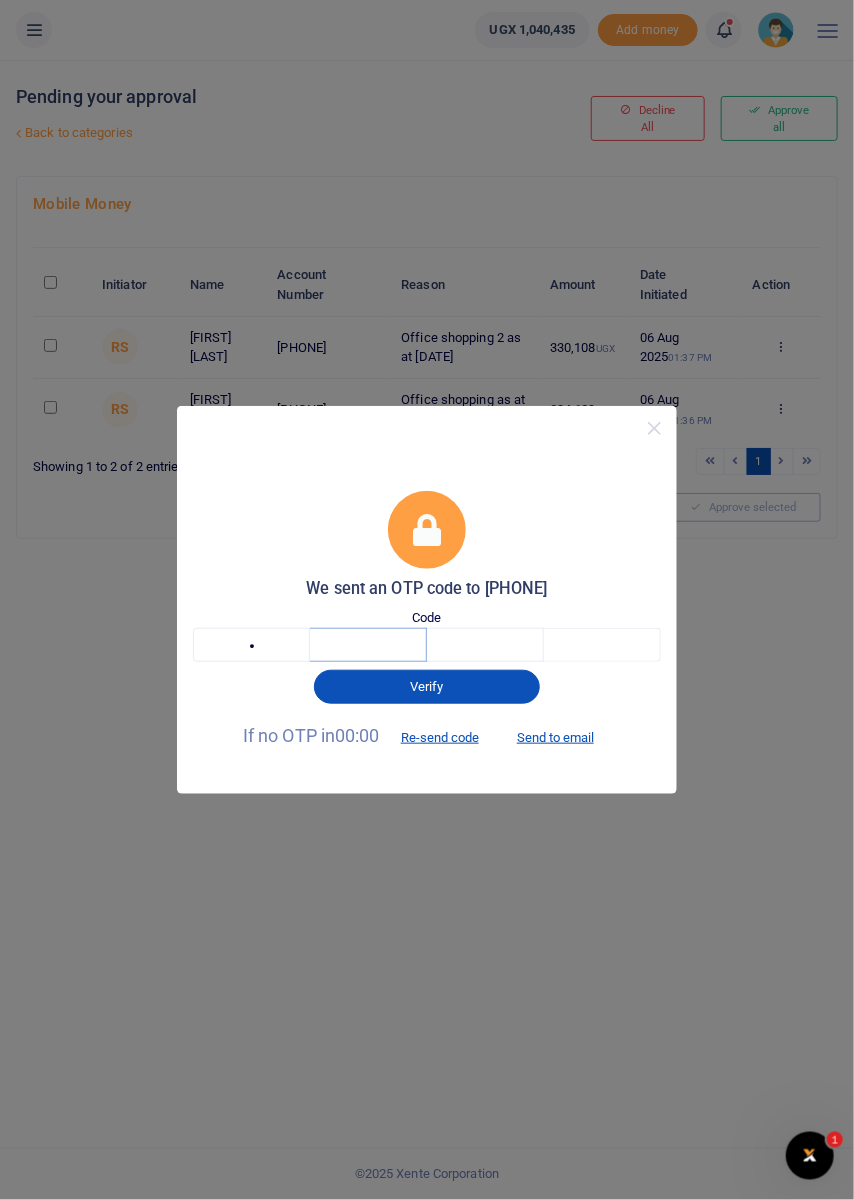 type 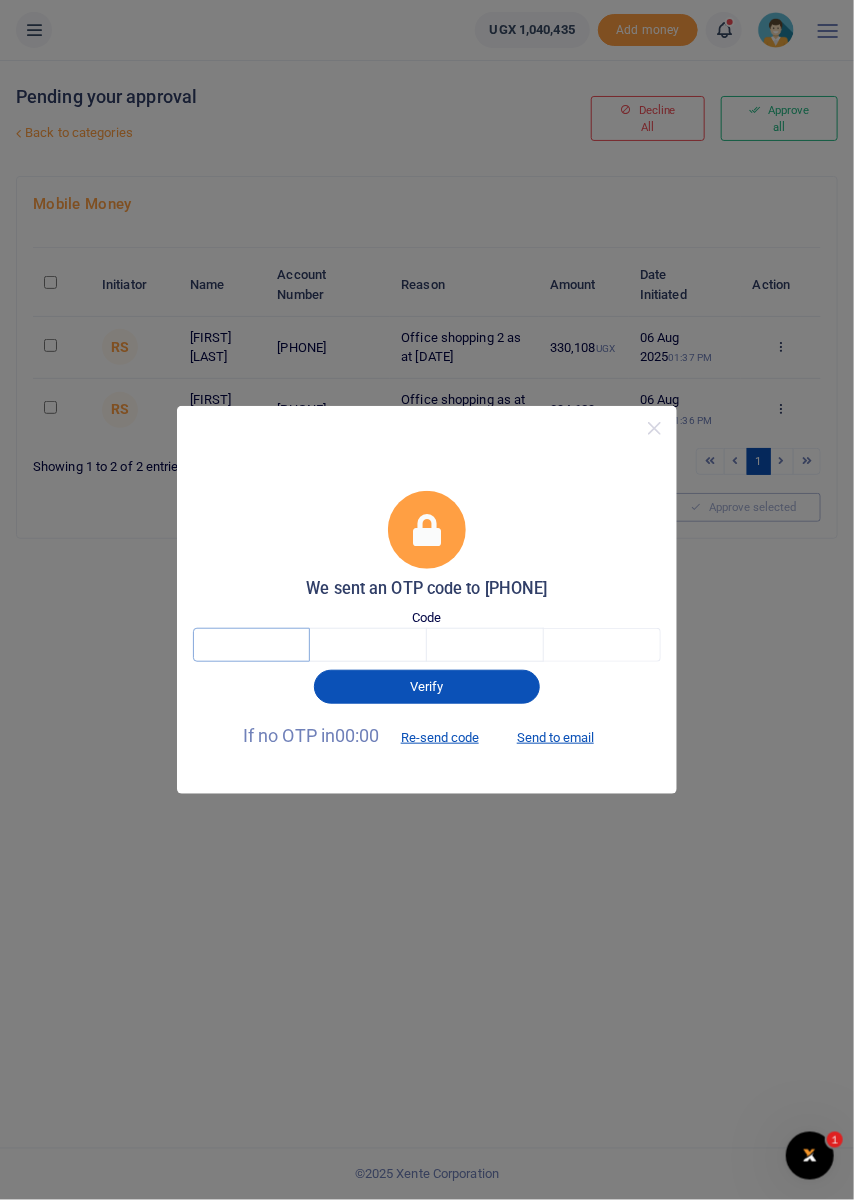 type on "9" 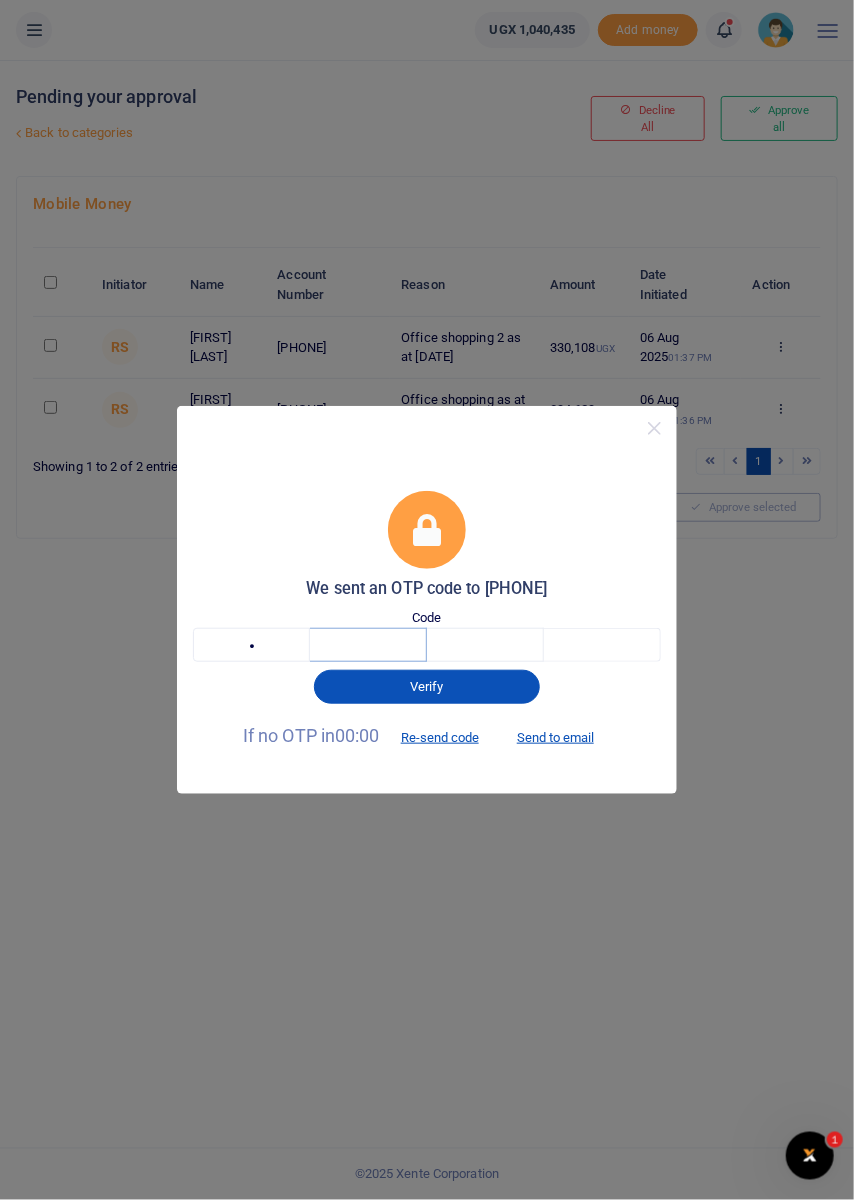 type on "7" 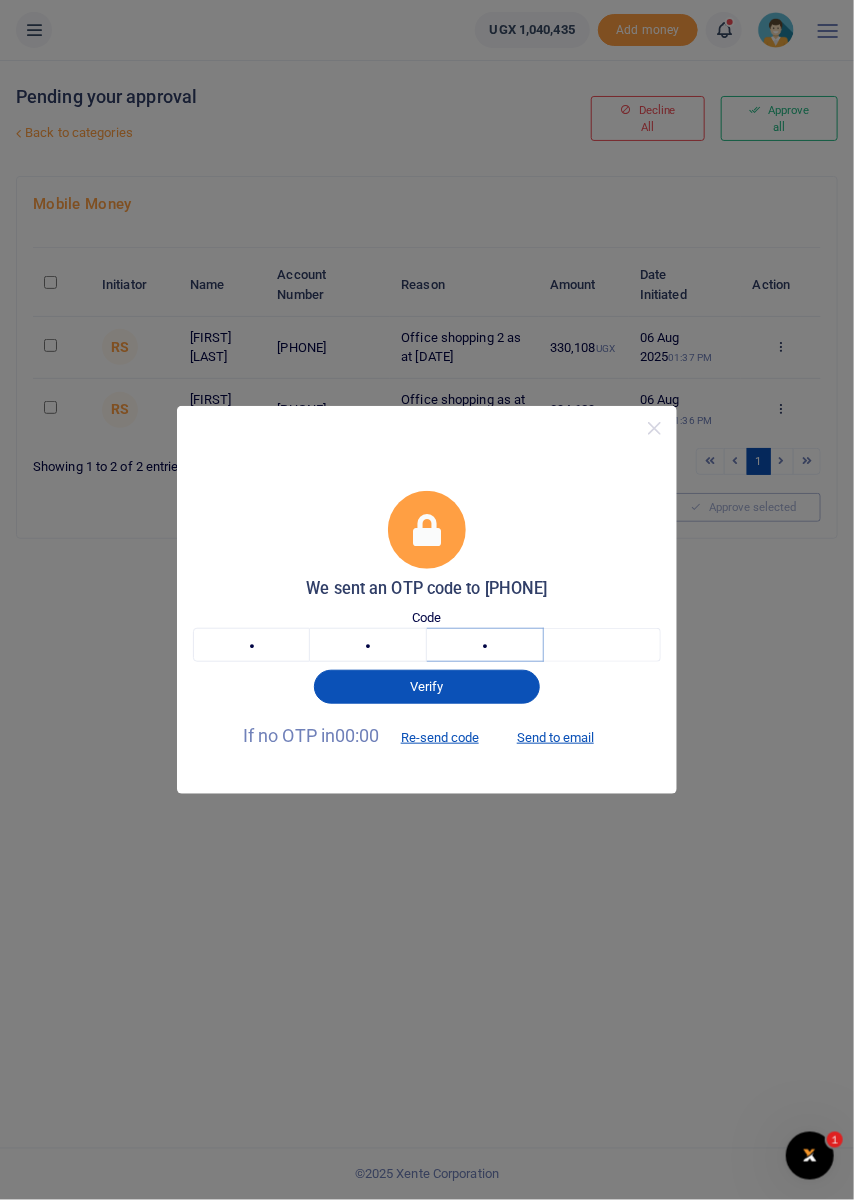 type on "8" 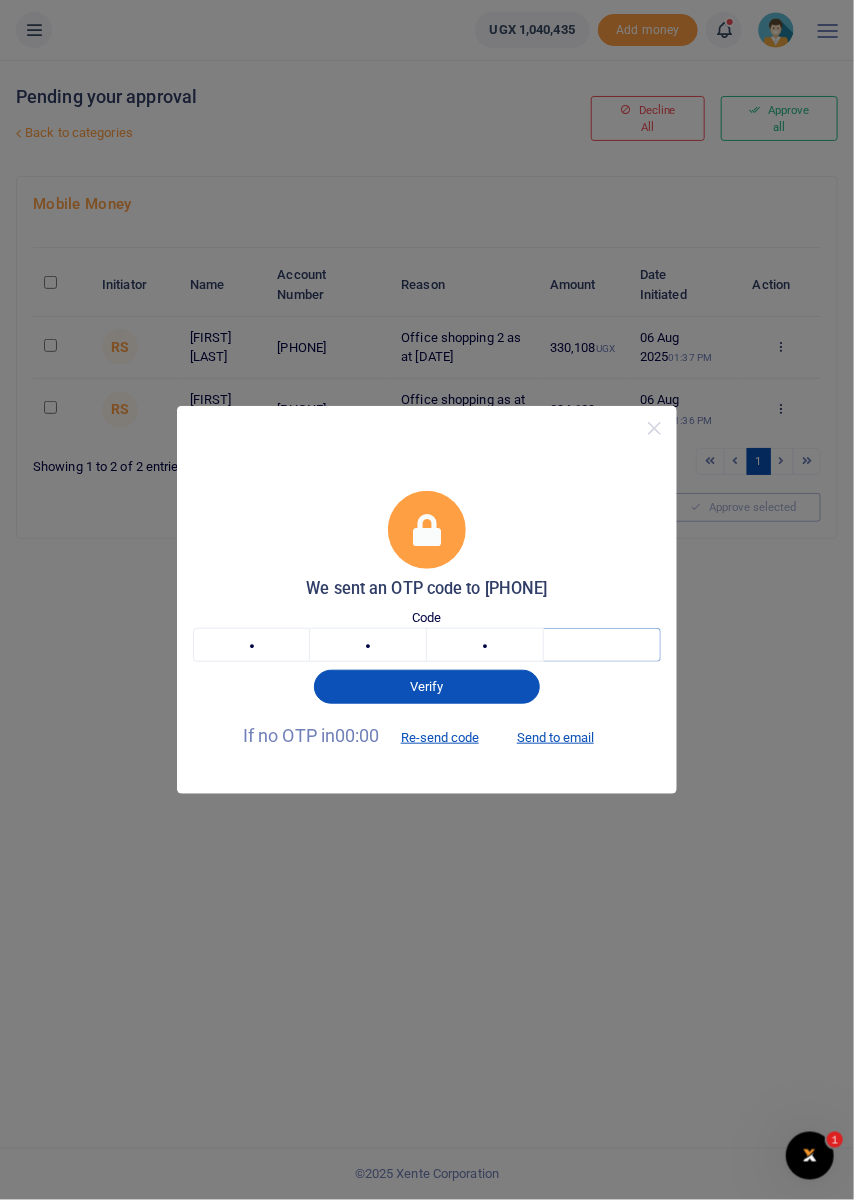 type on "1" 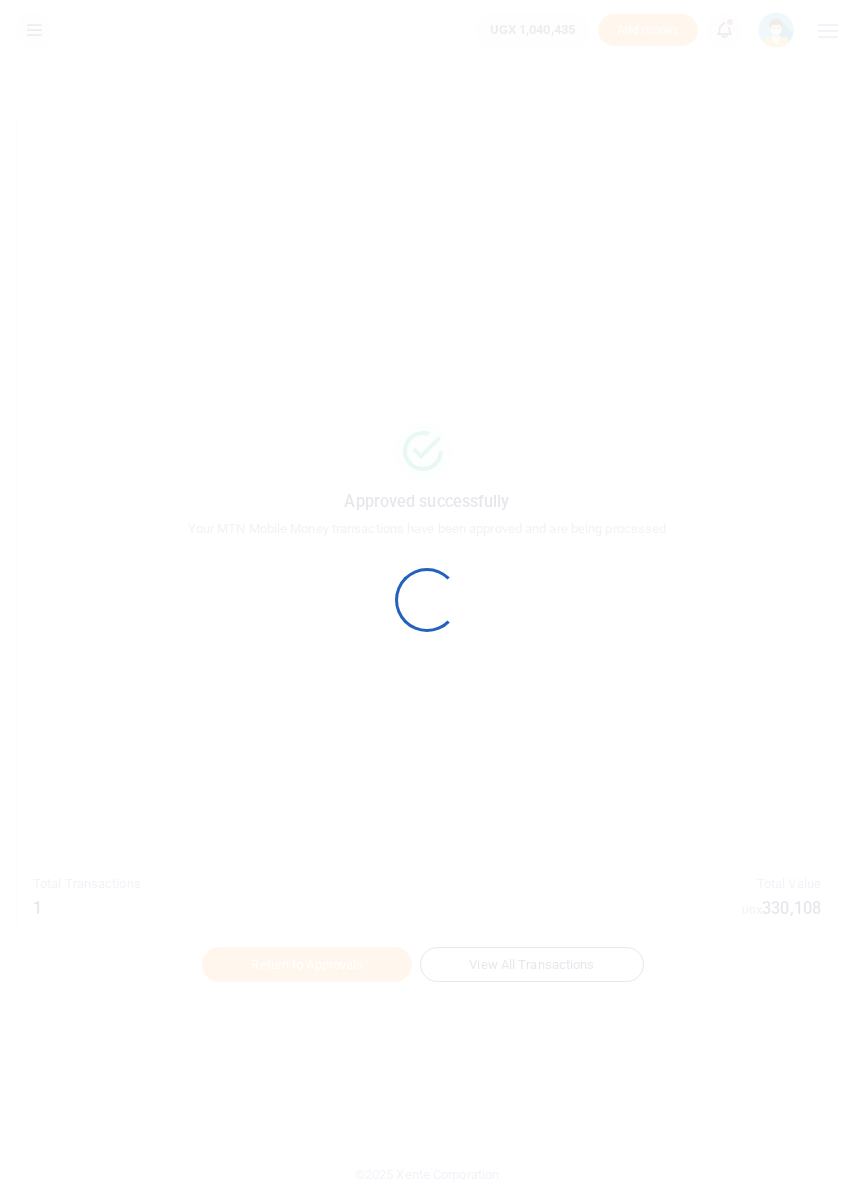 scroll, scrollTop: 0, scrollLeft: 0, axis: both 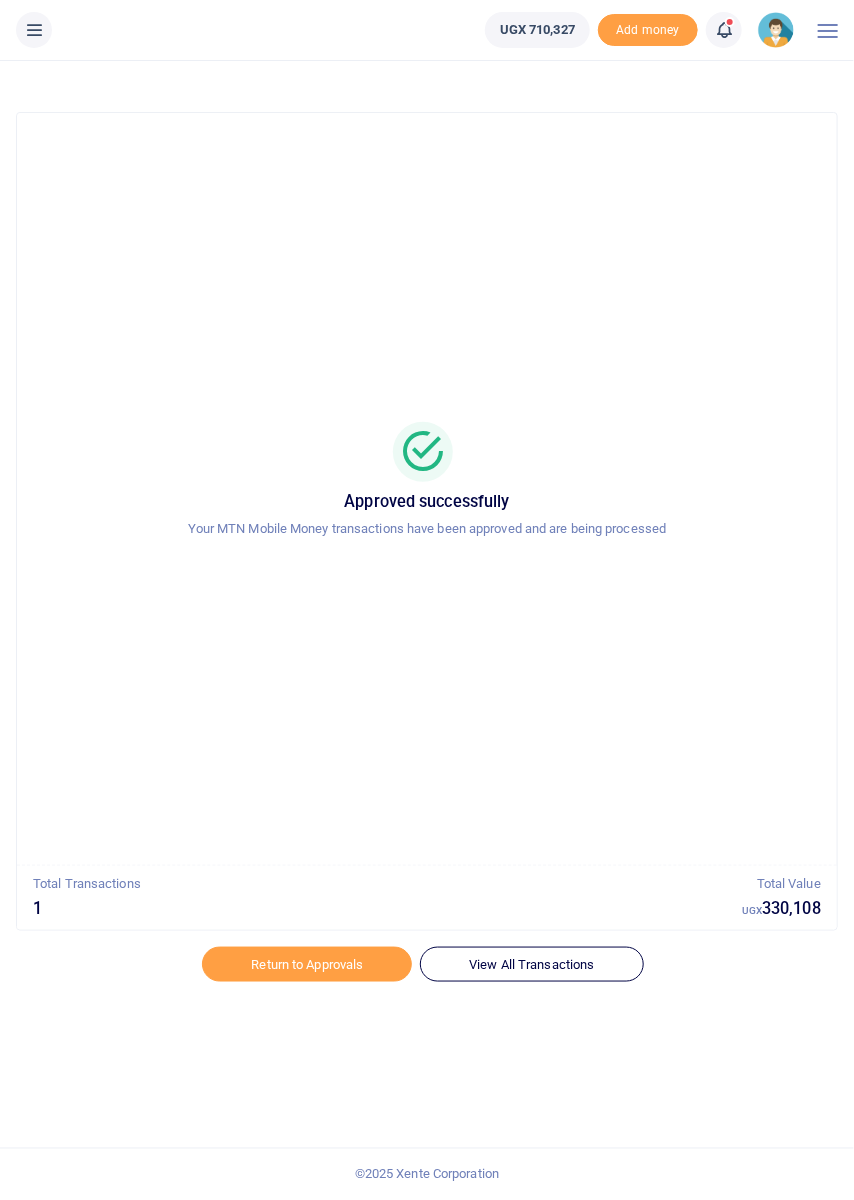 click at bounding box center (724, 30) 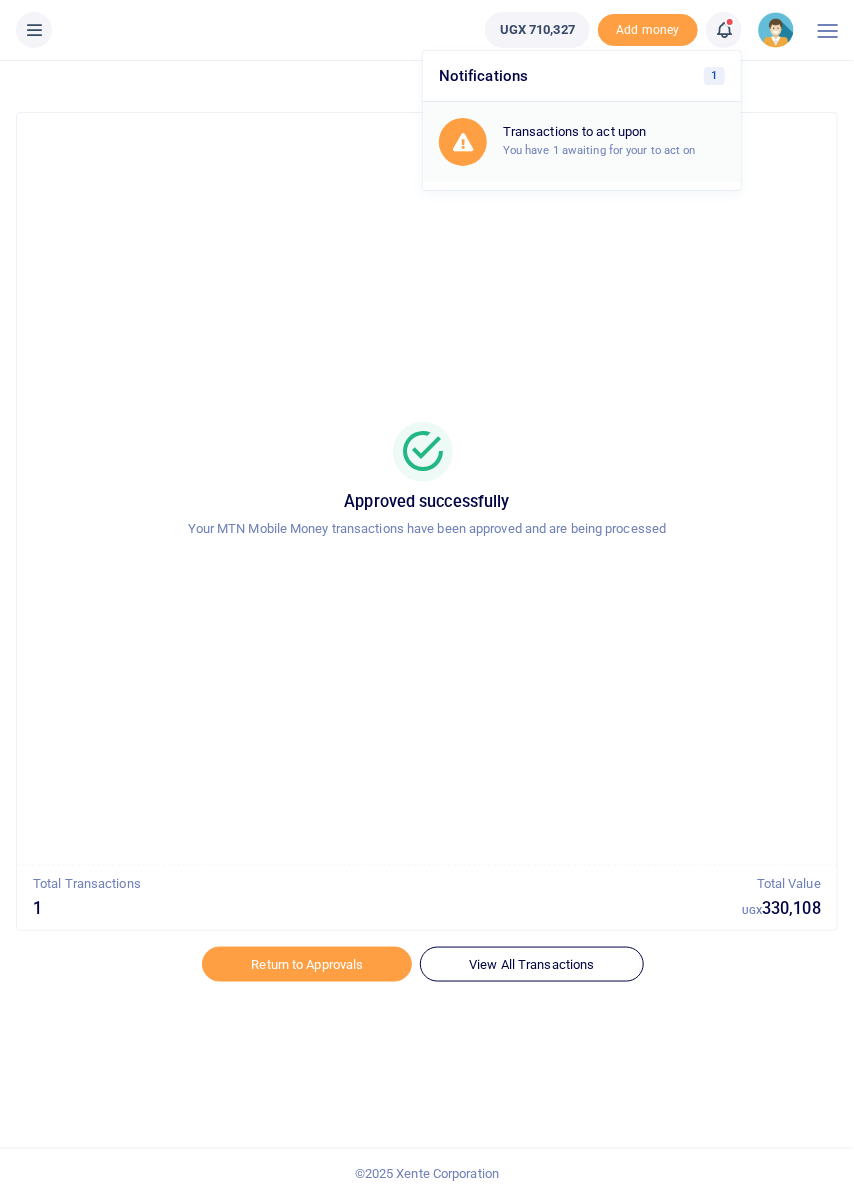 click on "Transactions to act upon" at bounding box center [614, 132] 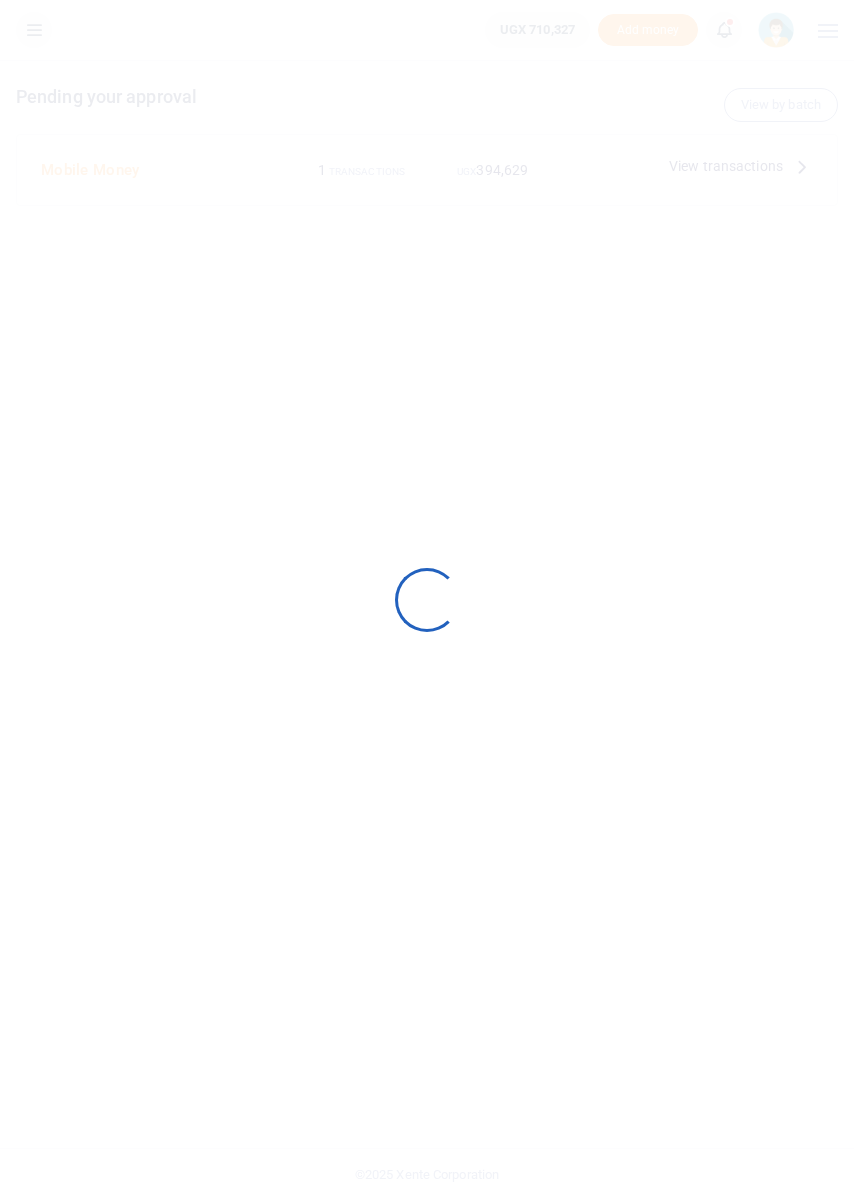 scroll, scrollTop: 0, scrollLeft: 0, axis: both 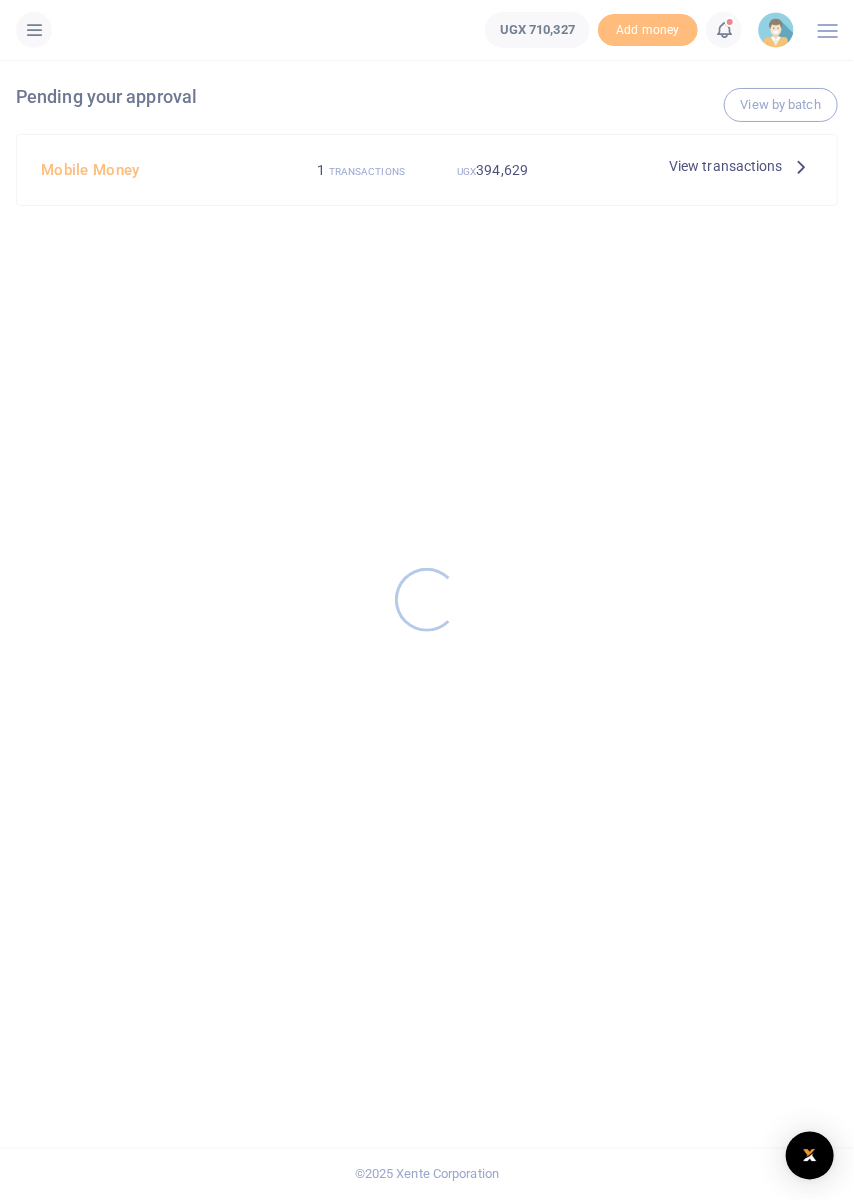 click at bounding box center (427, 600) 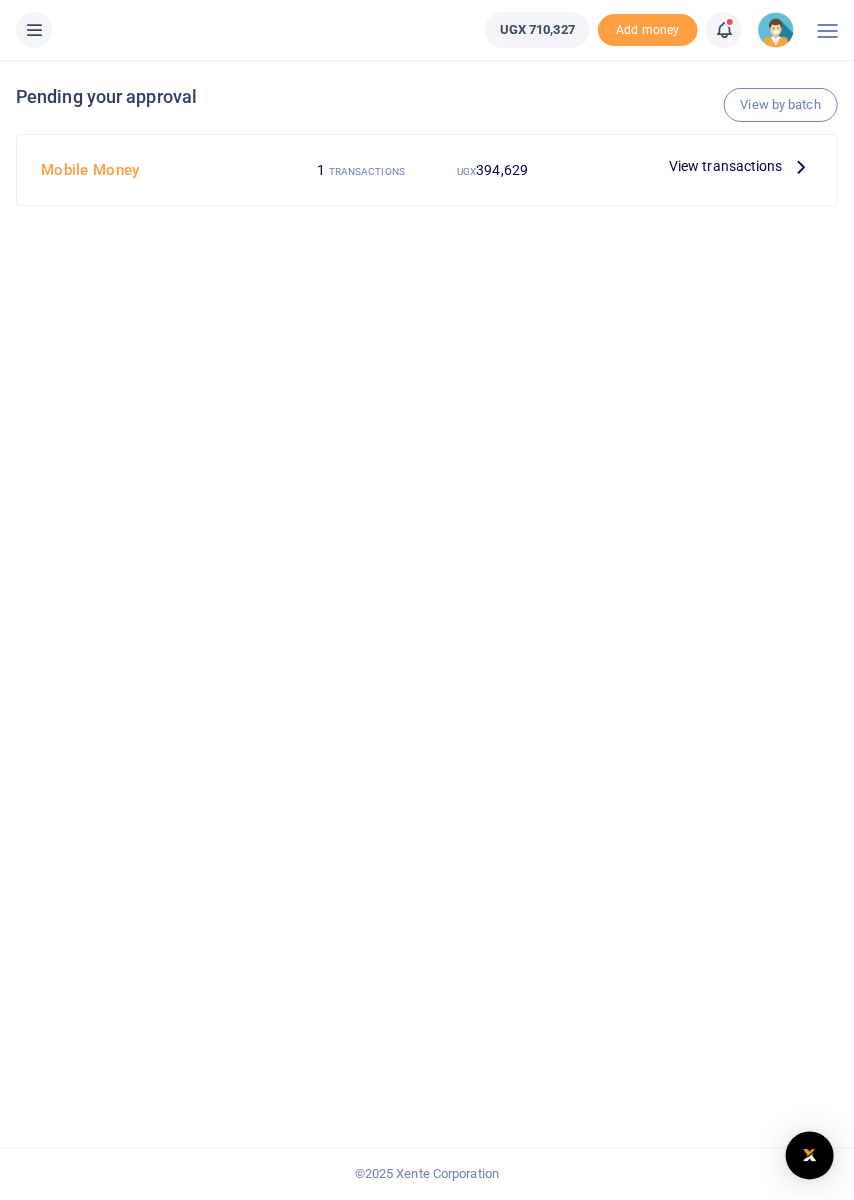 click at bounding box center (802, 166) 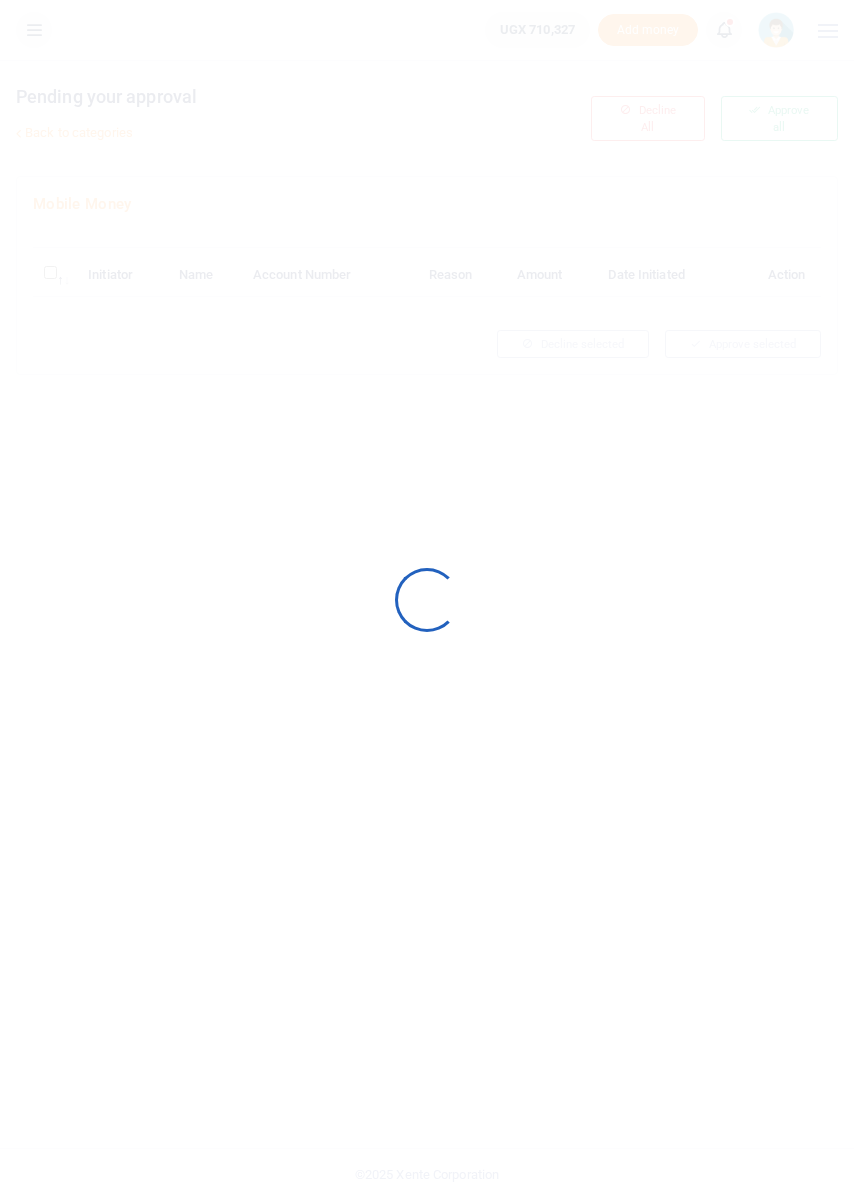 scroll, scrollTop: 0, scrollLeft: 0, axis: both 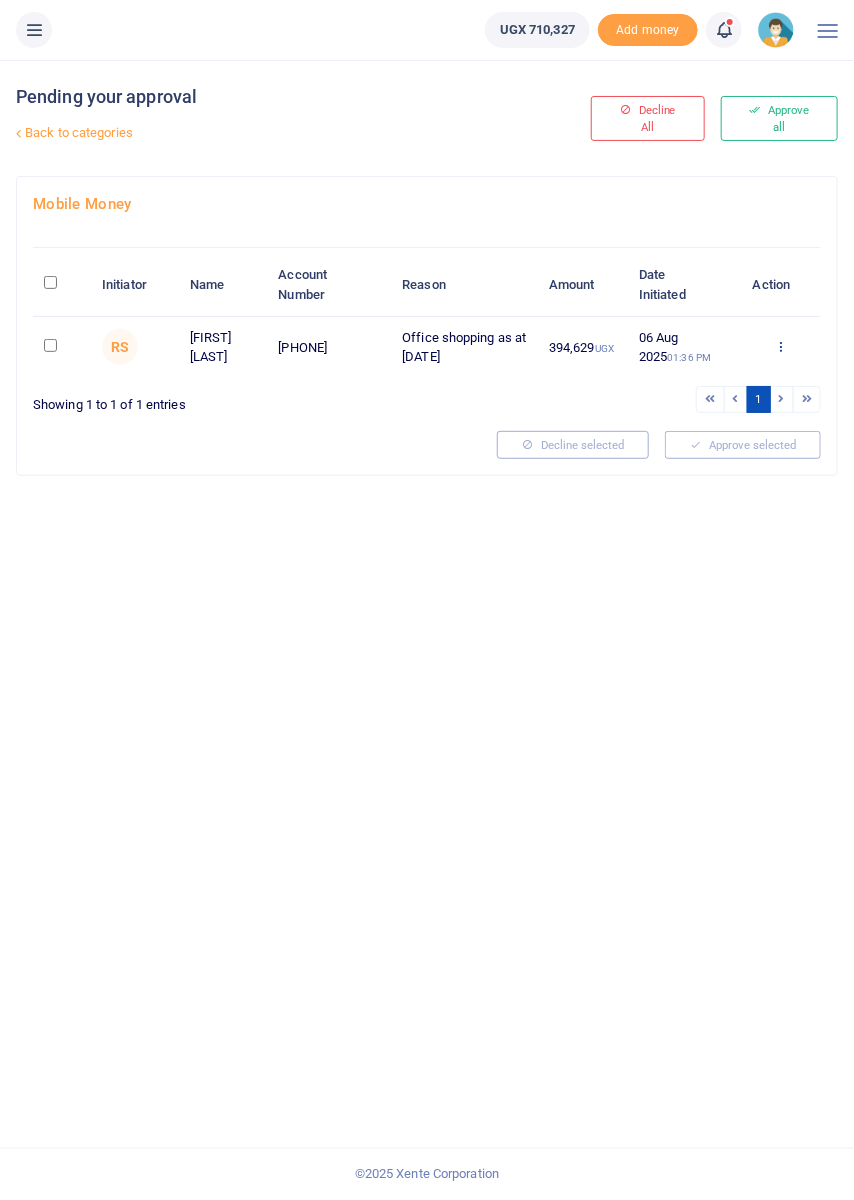 click at bounding box center (780, 346) 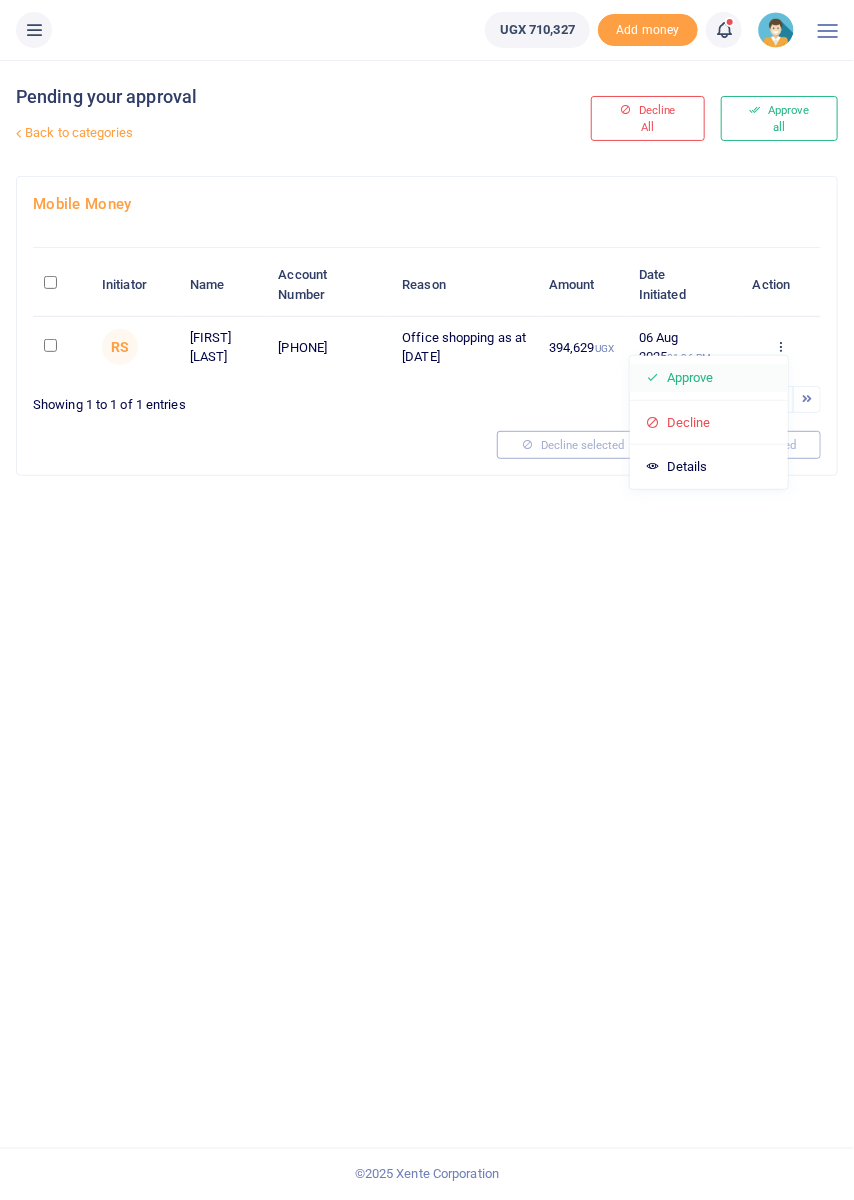 click on "Approve" at bounding box center (709, 378) 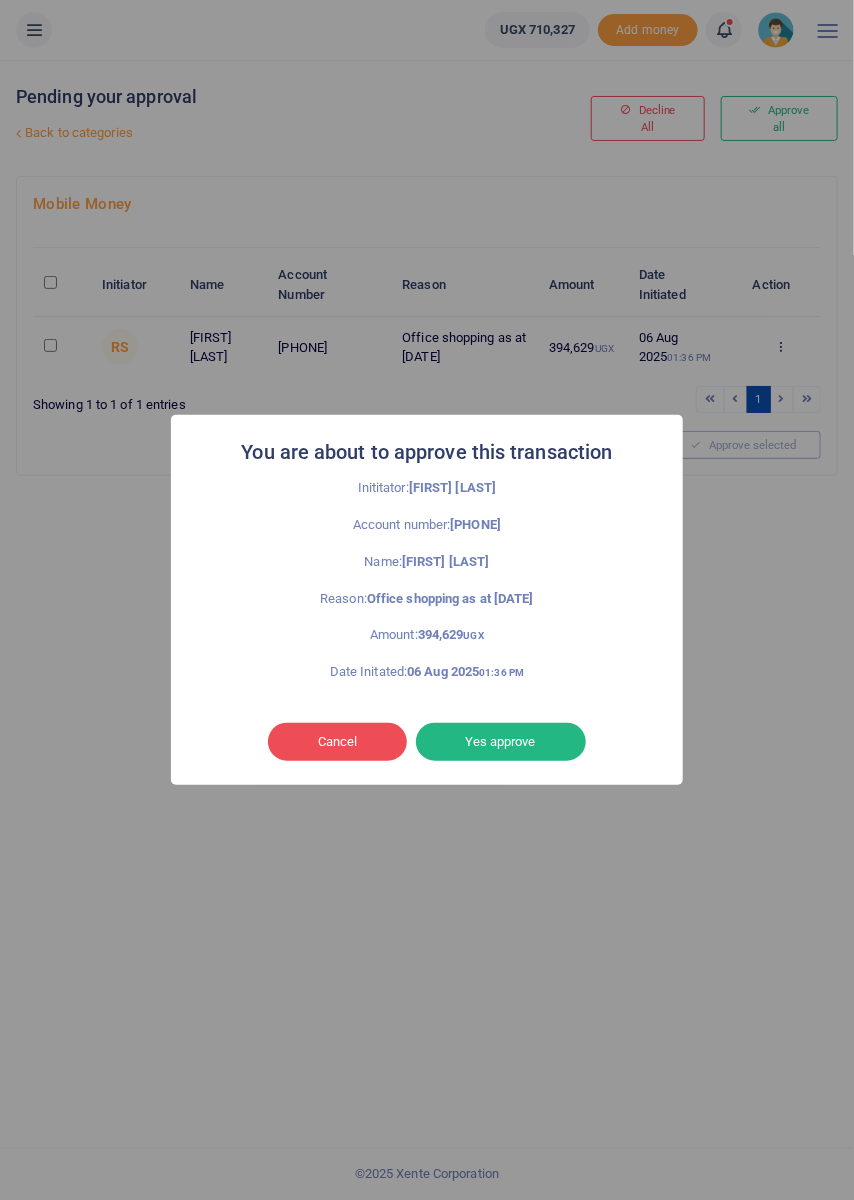 click on "Yes approve" at bounding box center [501, 742] 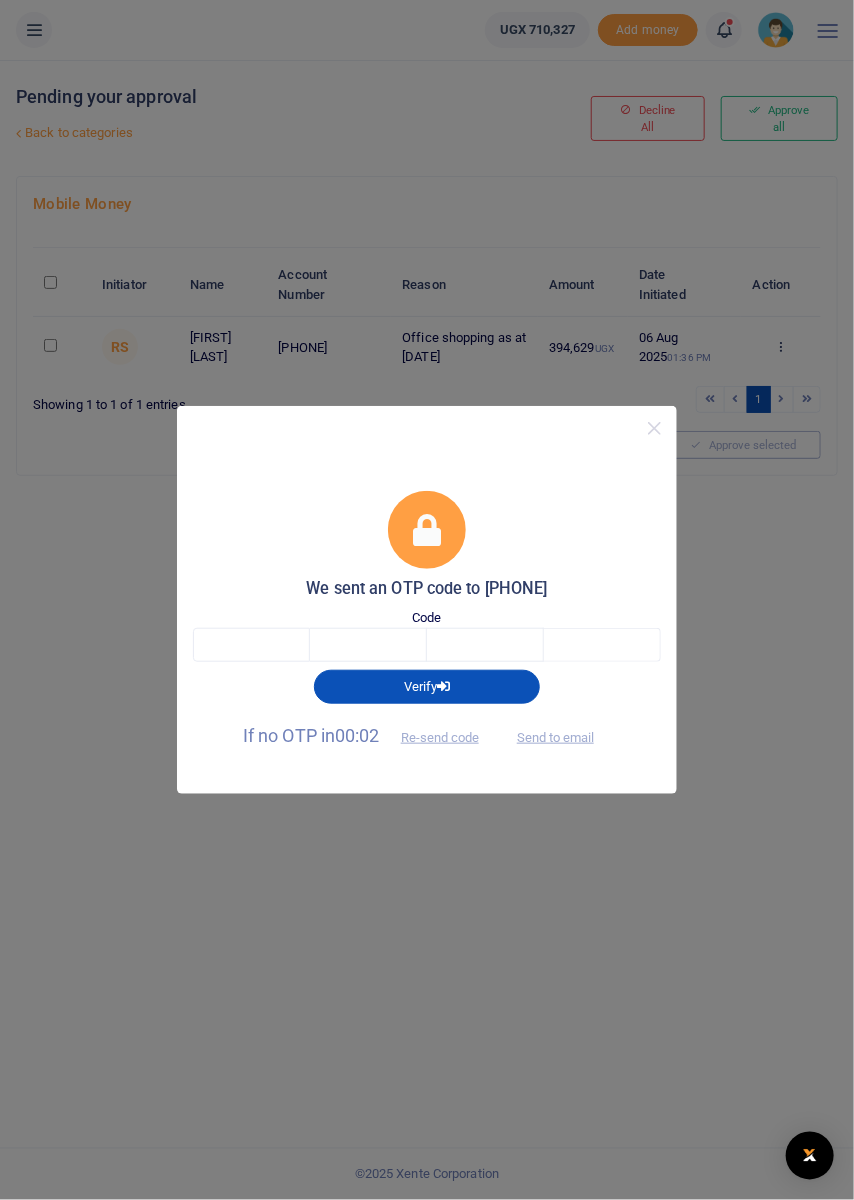 click on "Send to email" at bounding box center (555, 735) 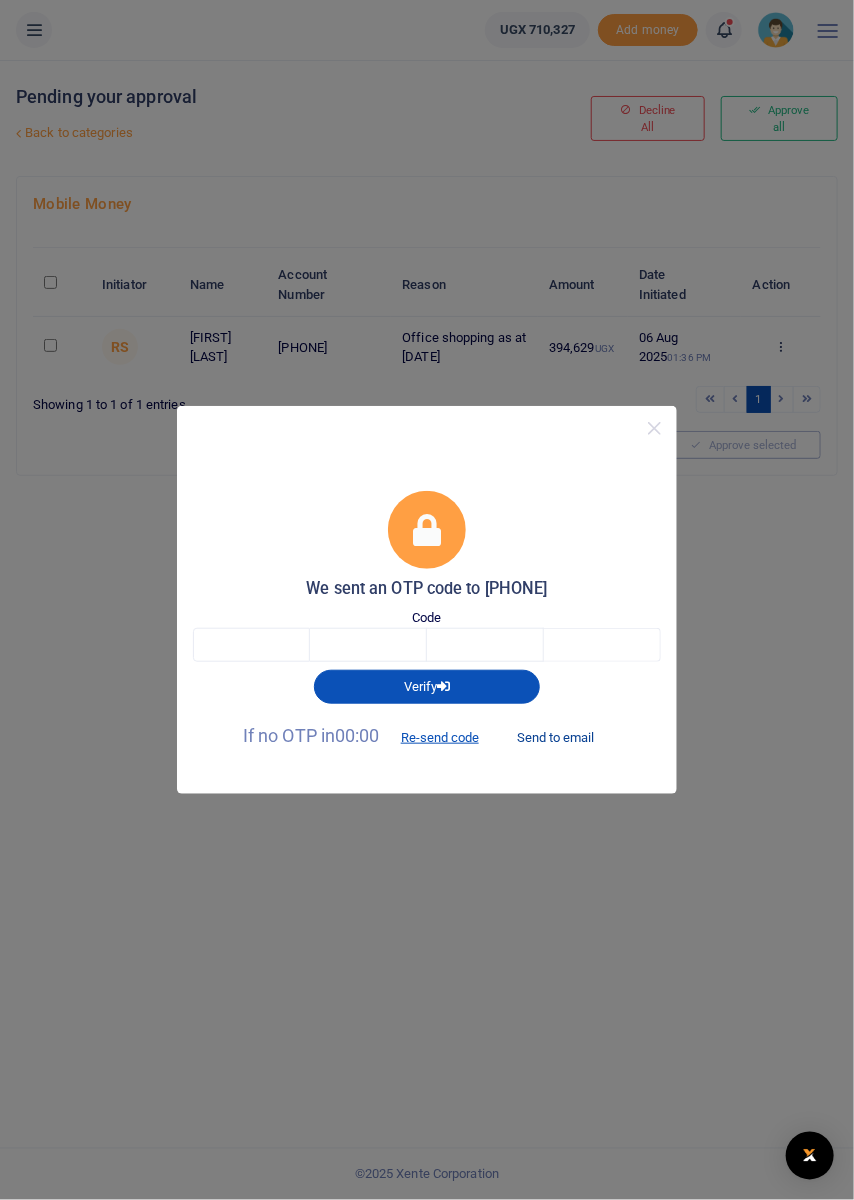 click on "Send to email" at bounding box center (555, 737) 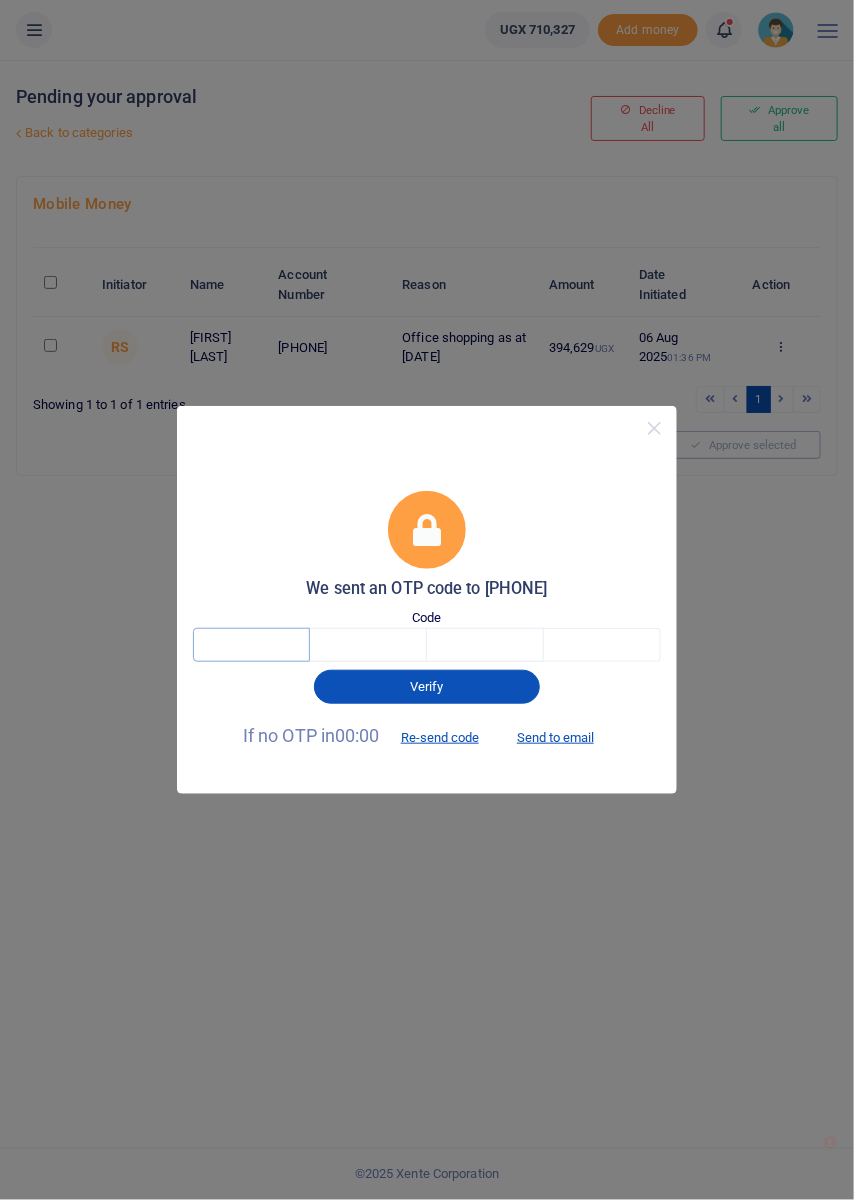 click at bounding box center (251, 645) 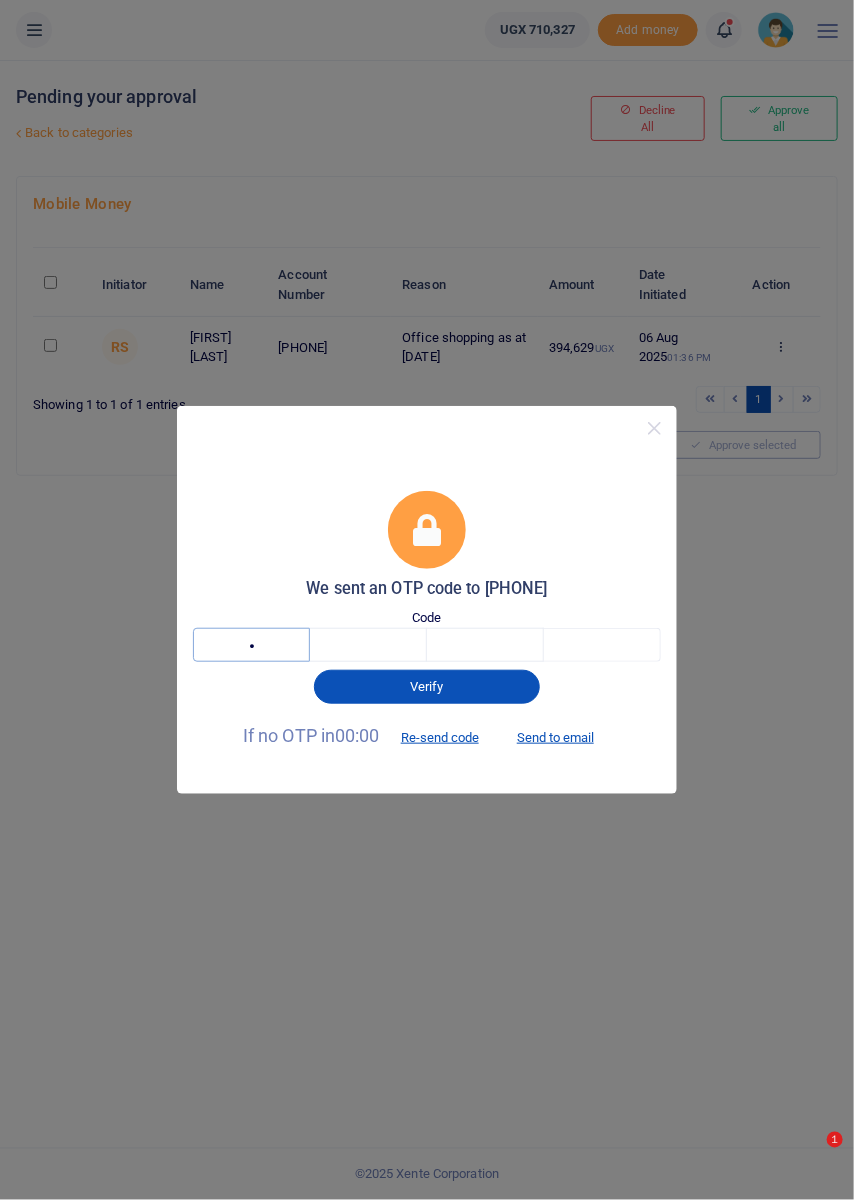 type on "3" 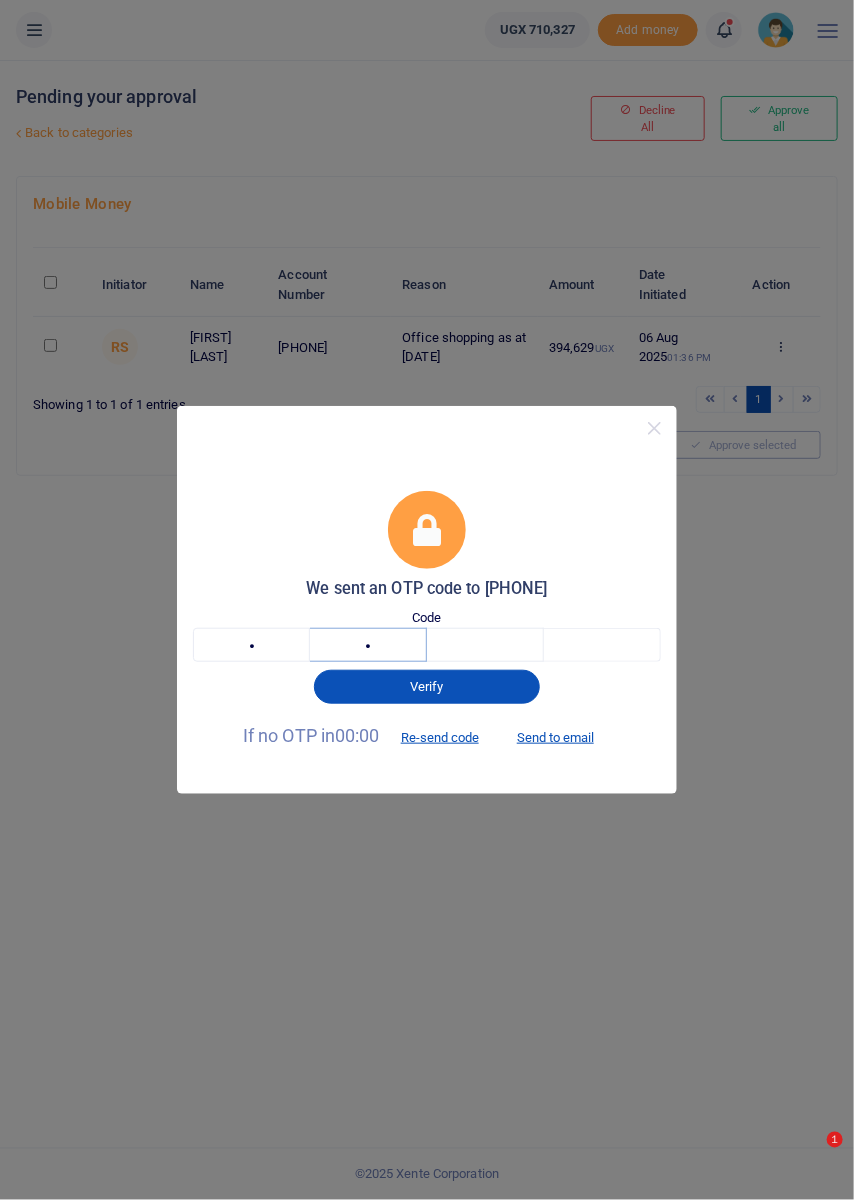 type on "3" 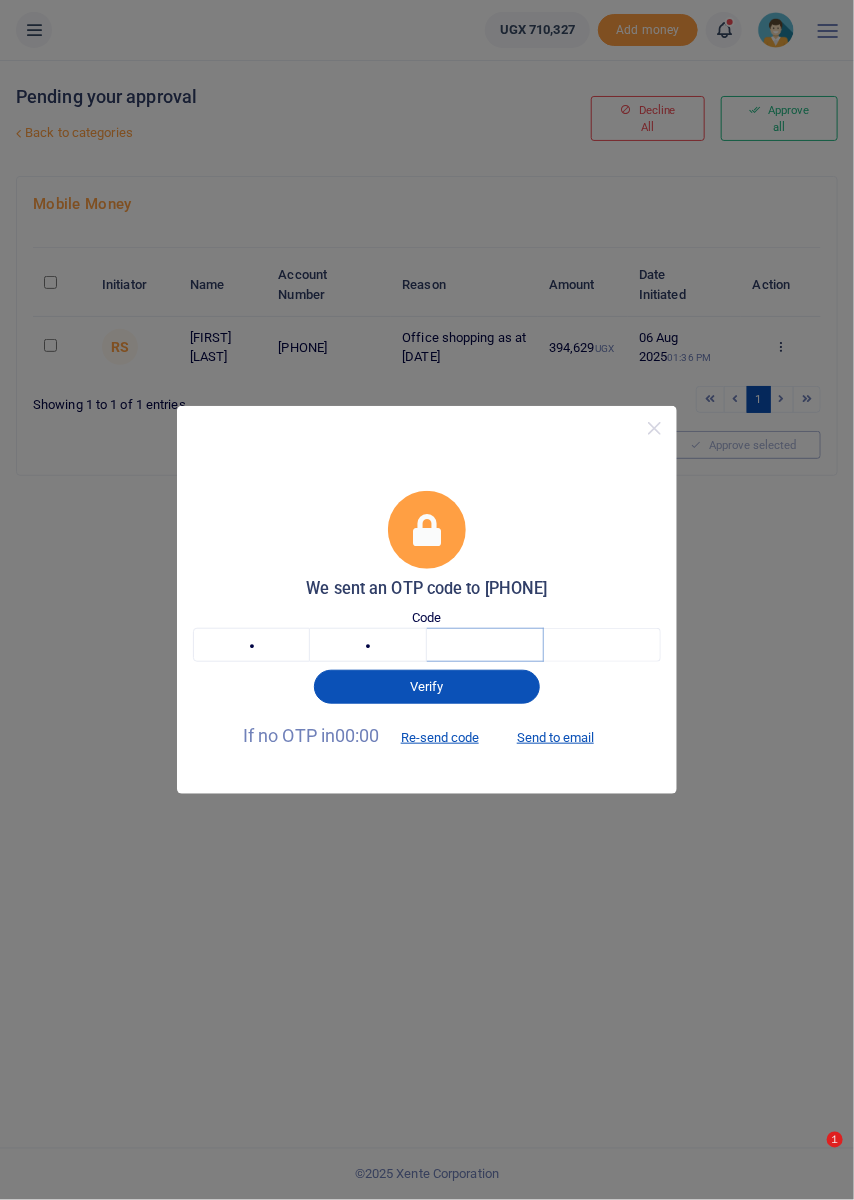 type on "1" 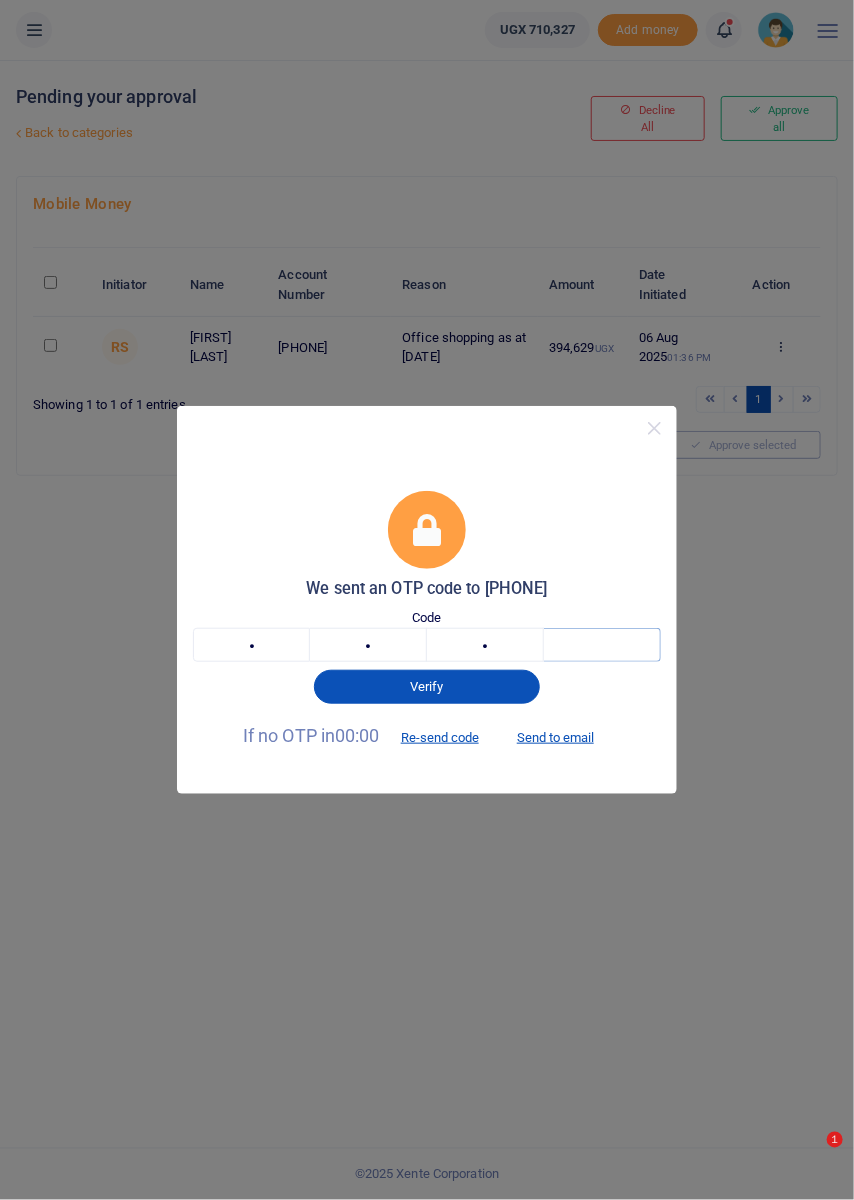 type on "7" 